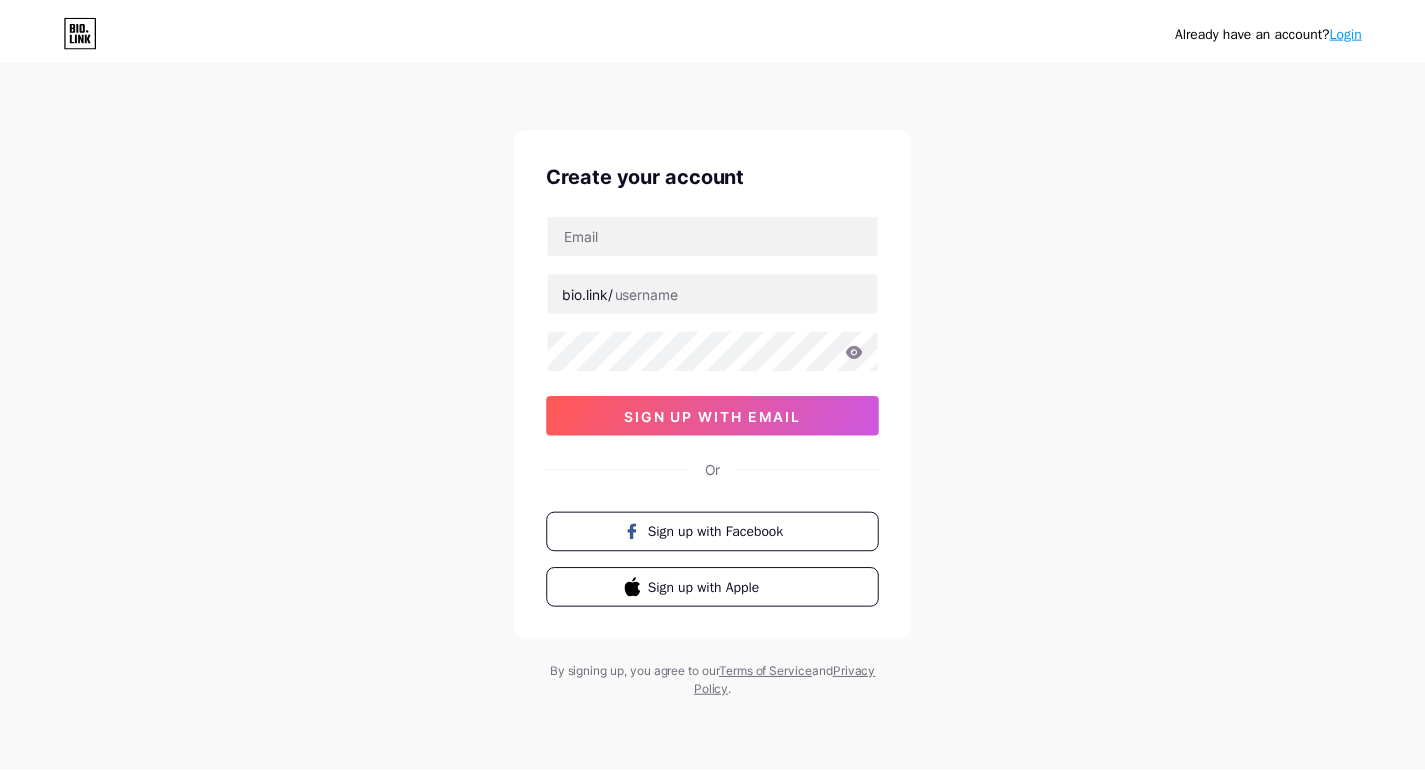 scroll, scrollTop: 0, scrollLeft: 0, axis: both 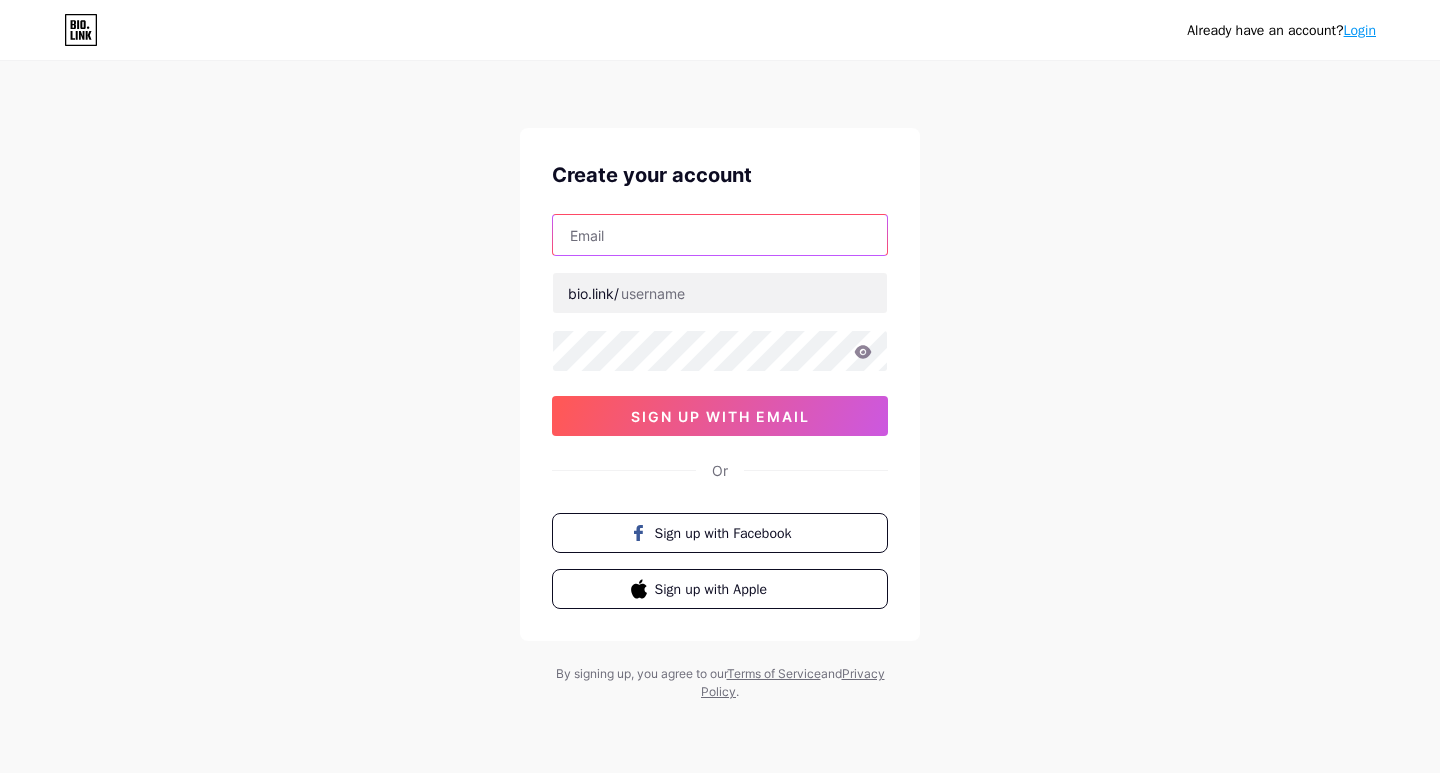 click at bounding box center (720, 235) 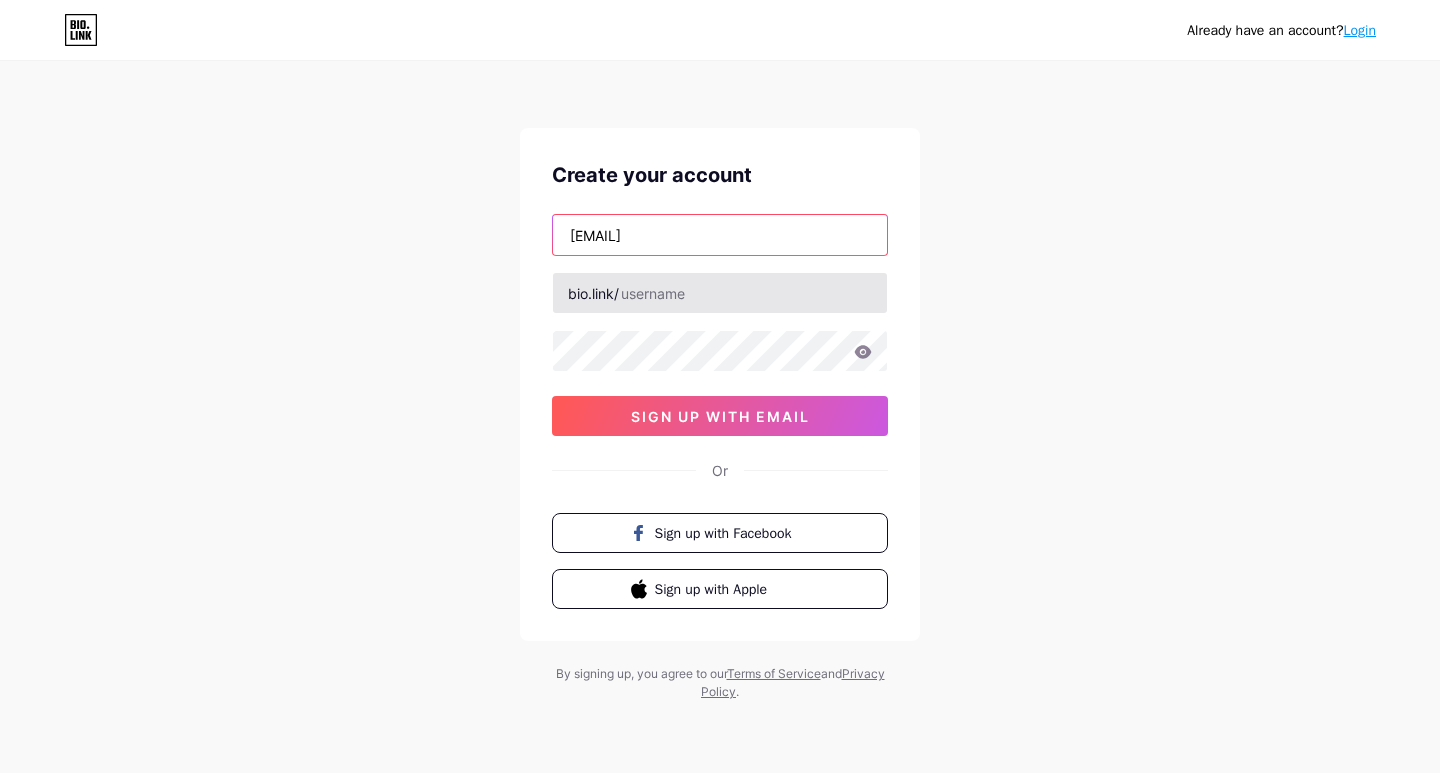 type on "[EMAIL]" 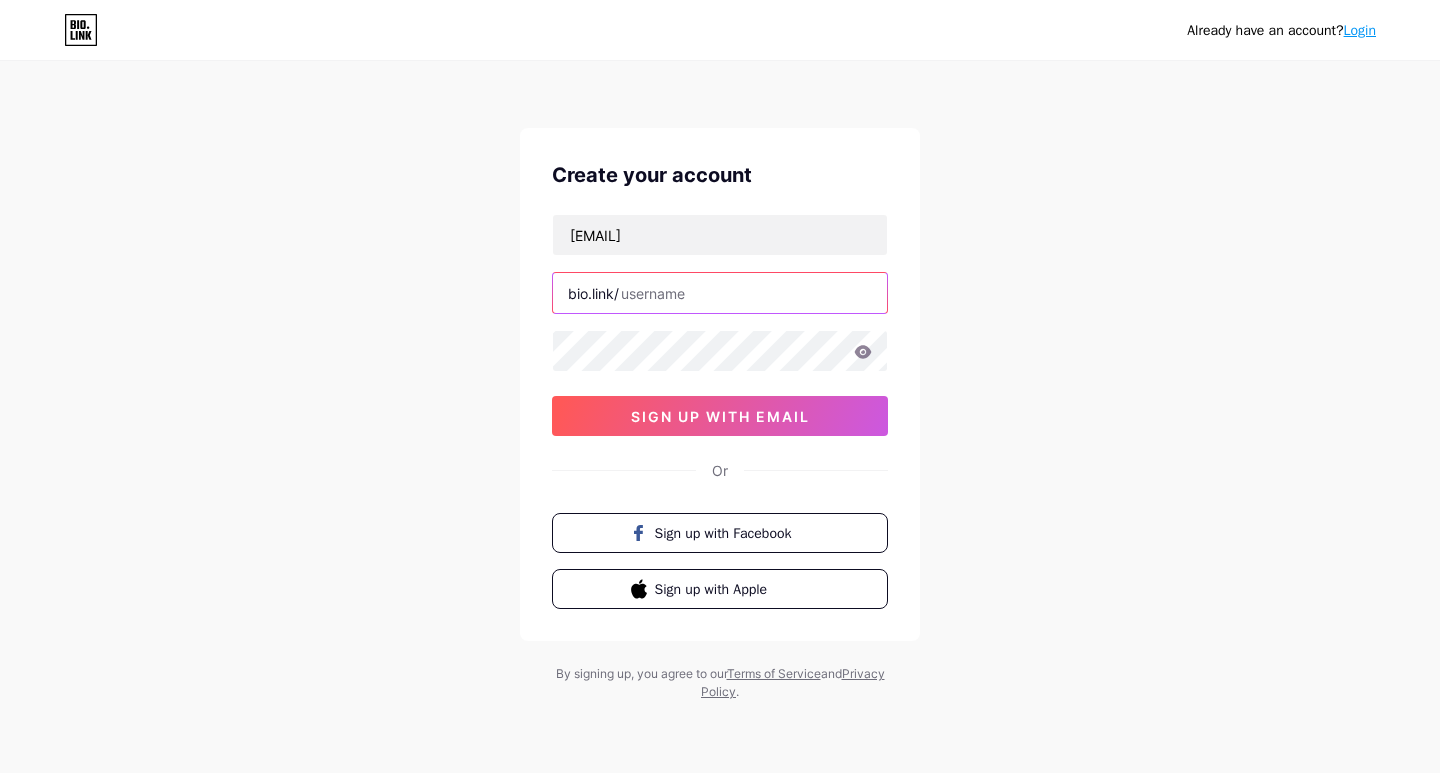click at bounding box center [720, 293] 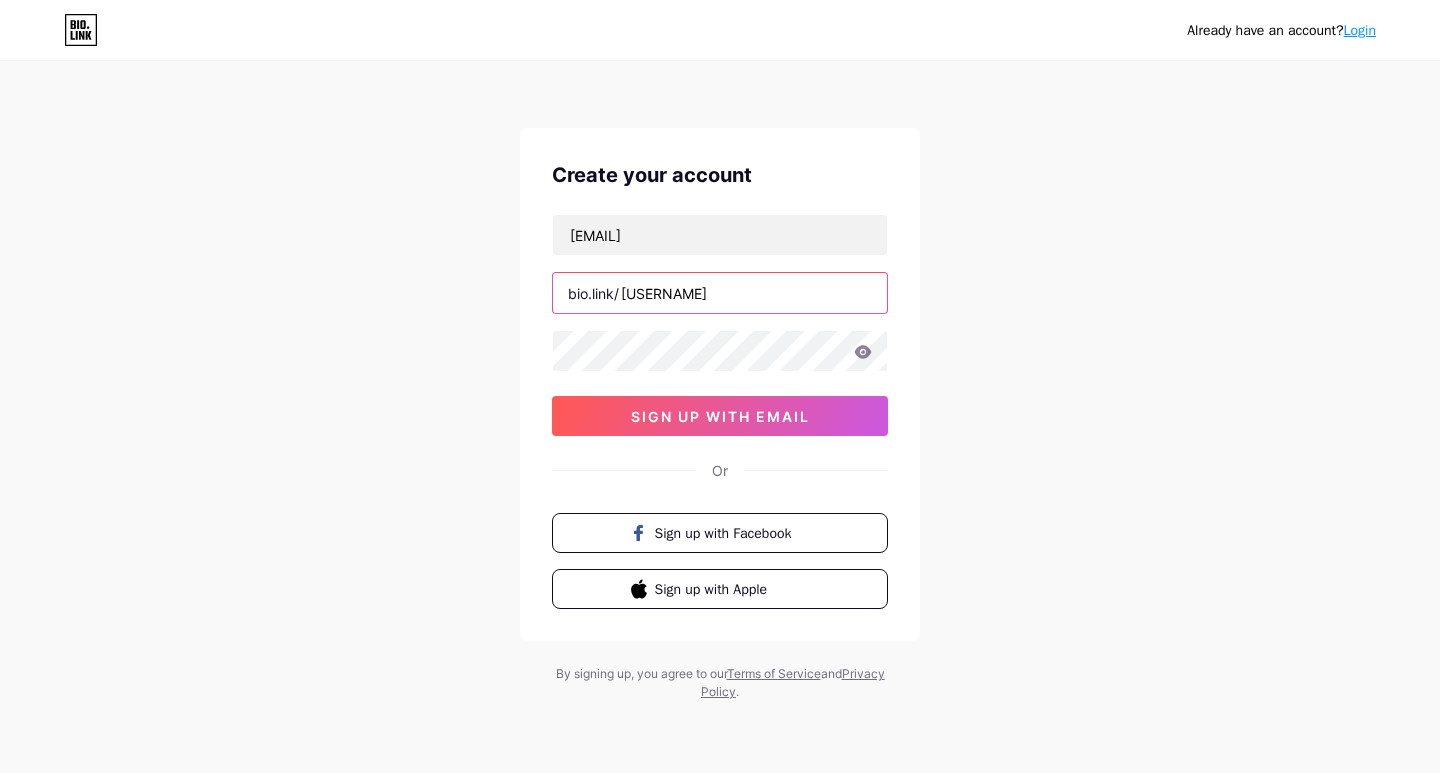 type on "[USERNAME]" 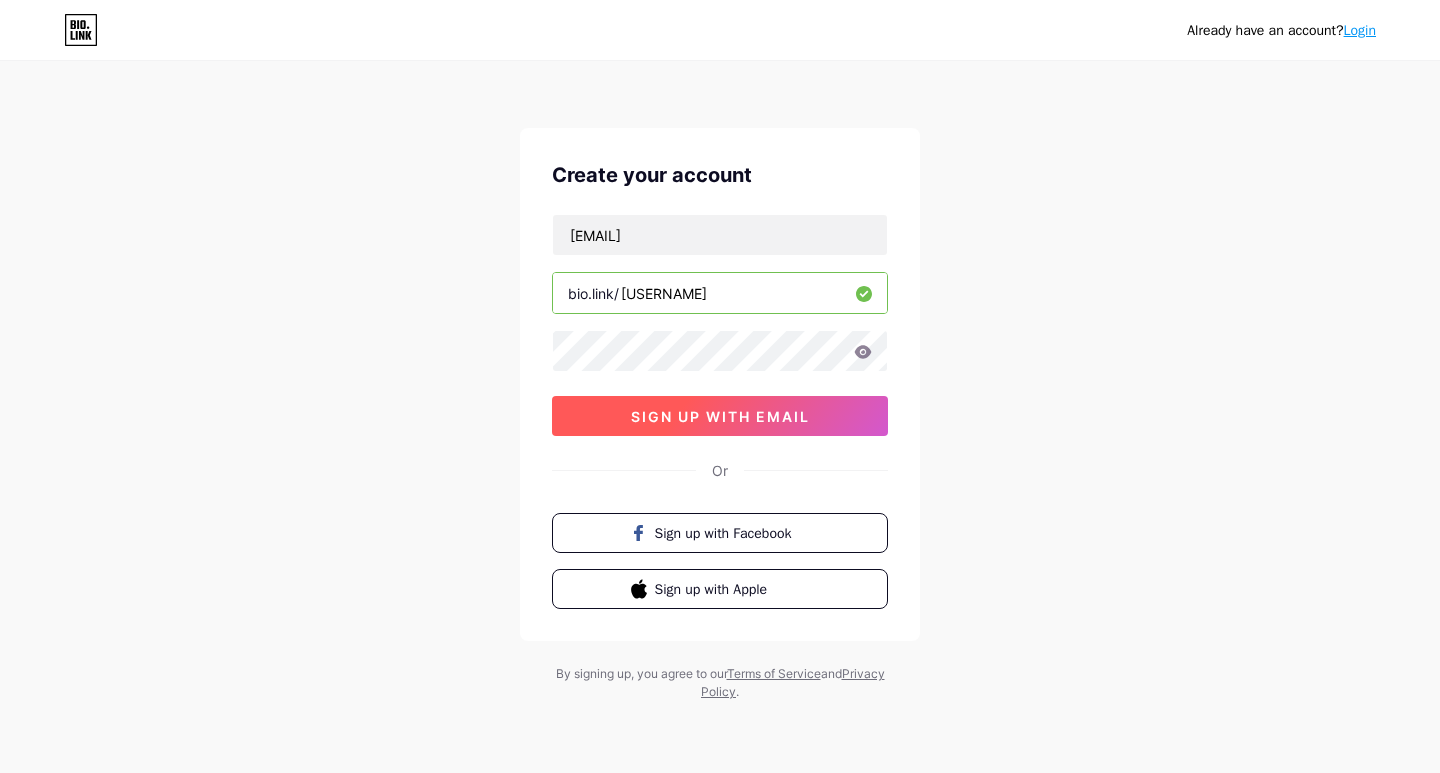 click on "sign up with email" at bounding box center (720, 416) 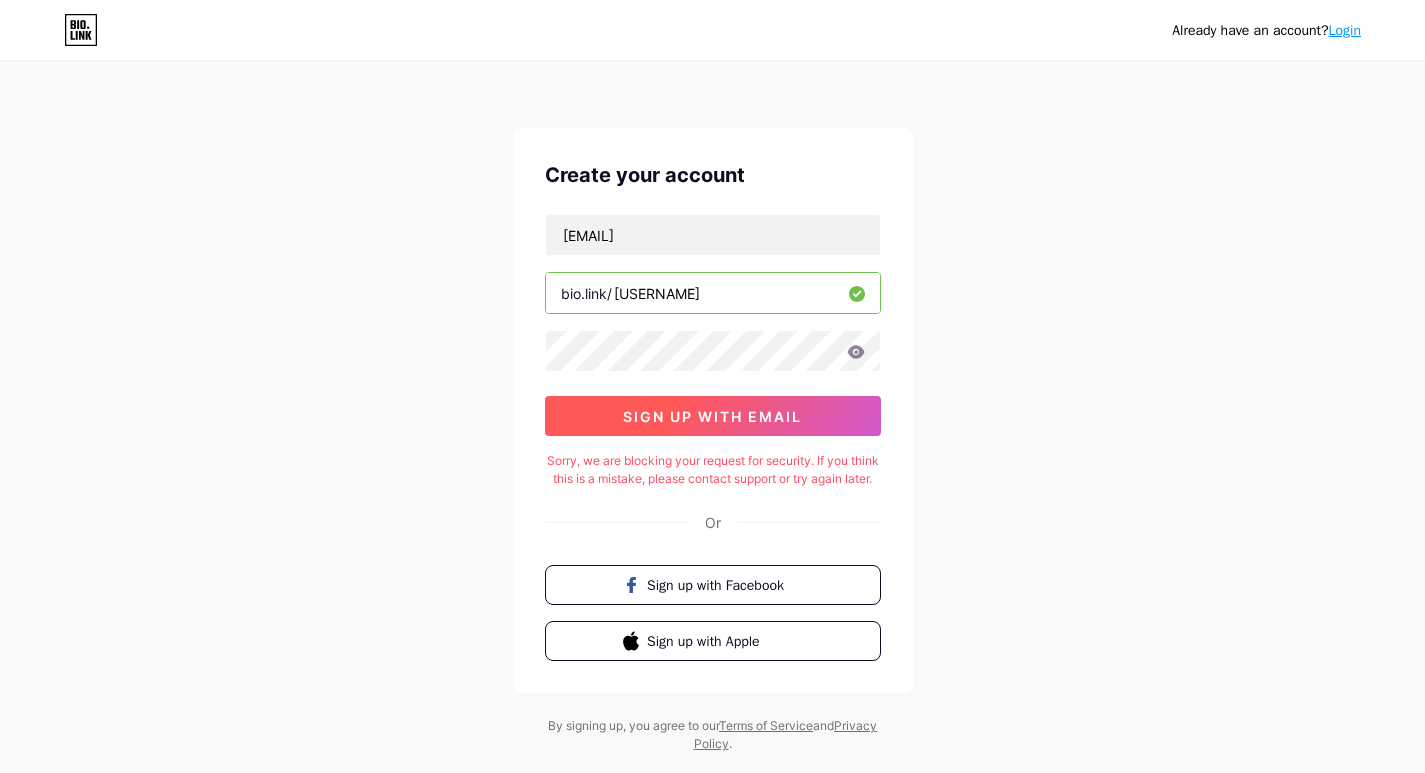 click on "sign up with email" at bounding box center [712, 416] 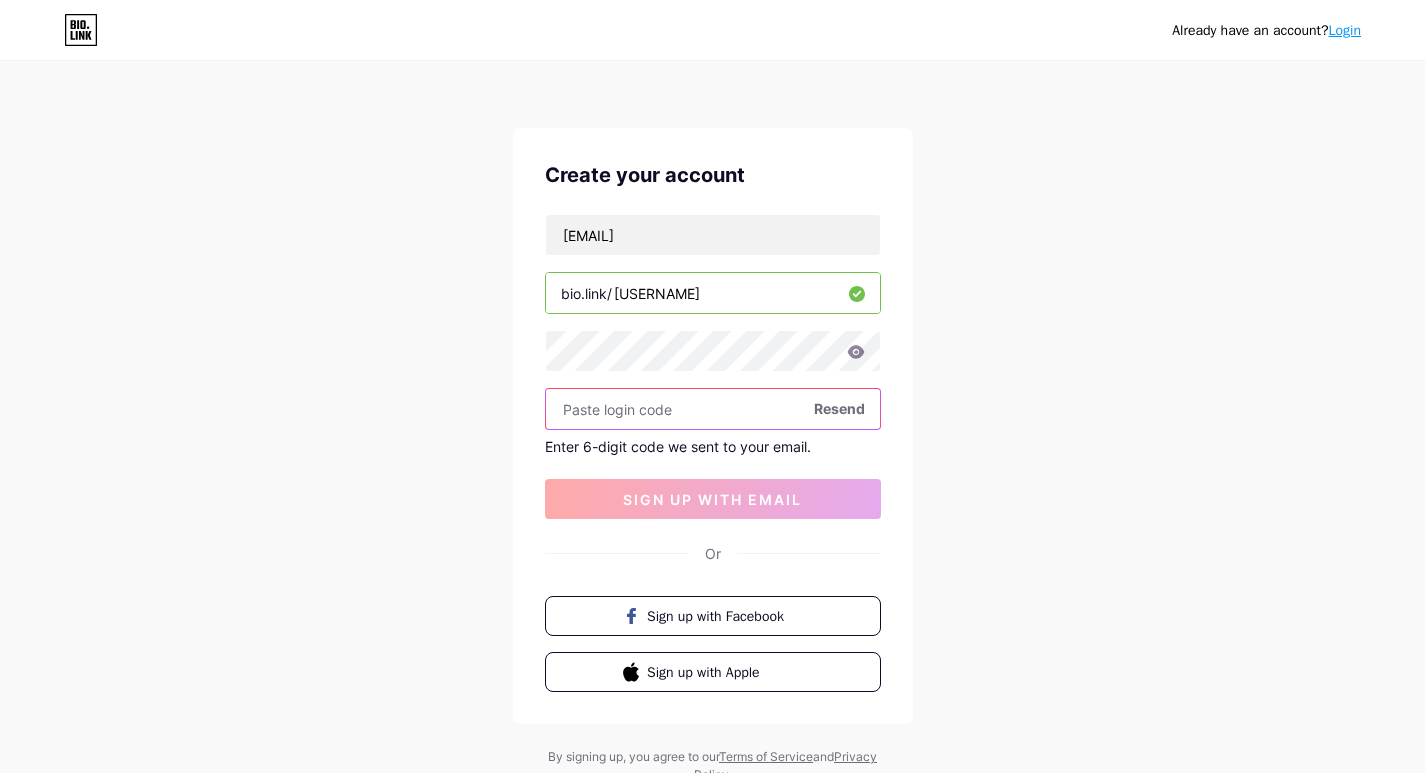 paste on "[NUMBER]" 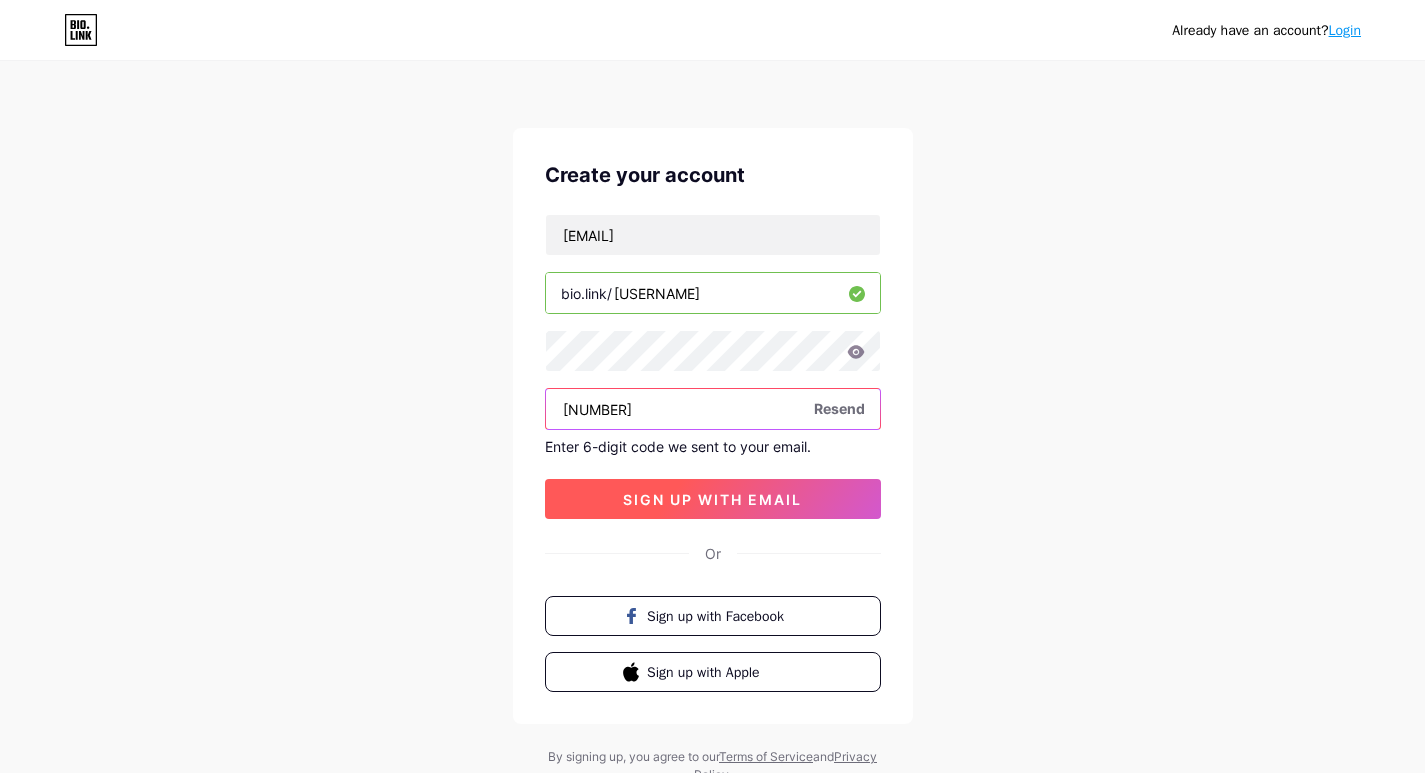 type on "[NUMBER]" 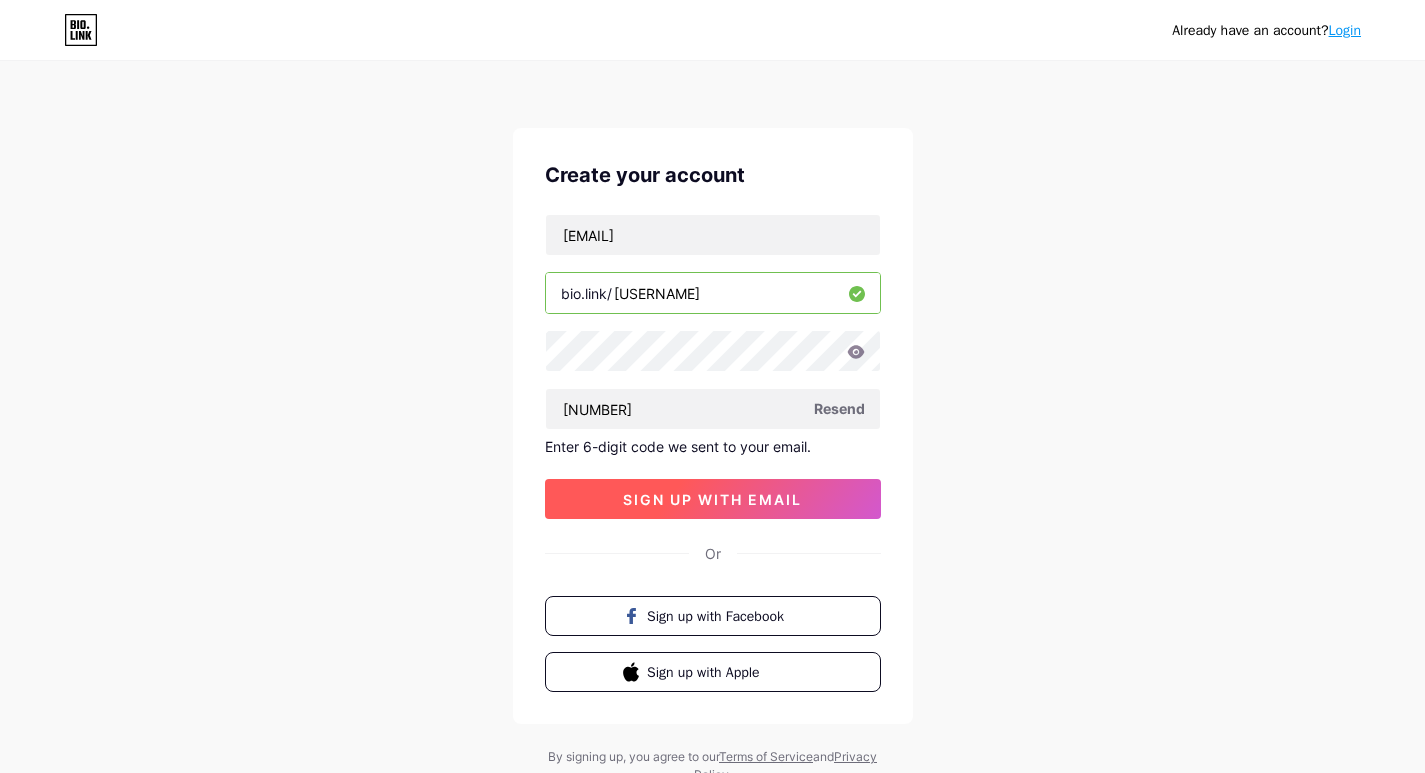 click on "sign up with email" at bounding box center [712, 499] 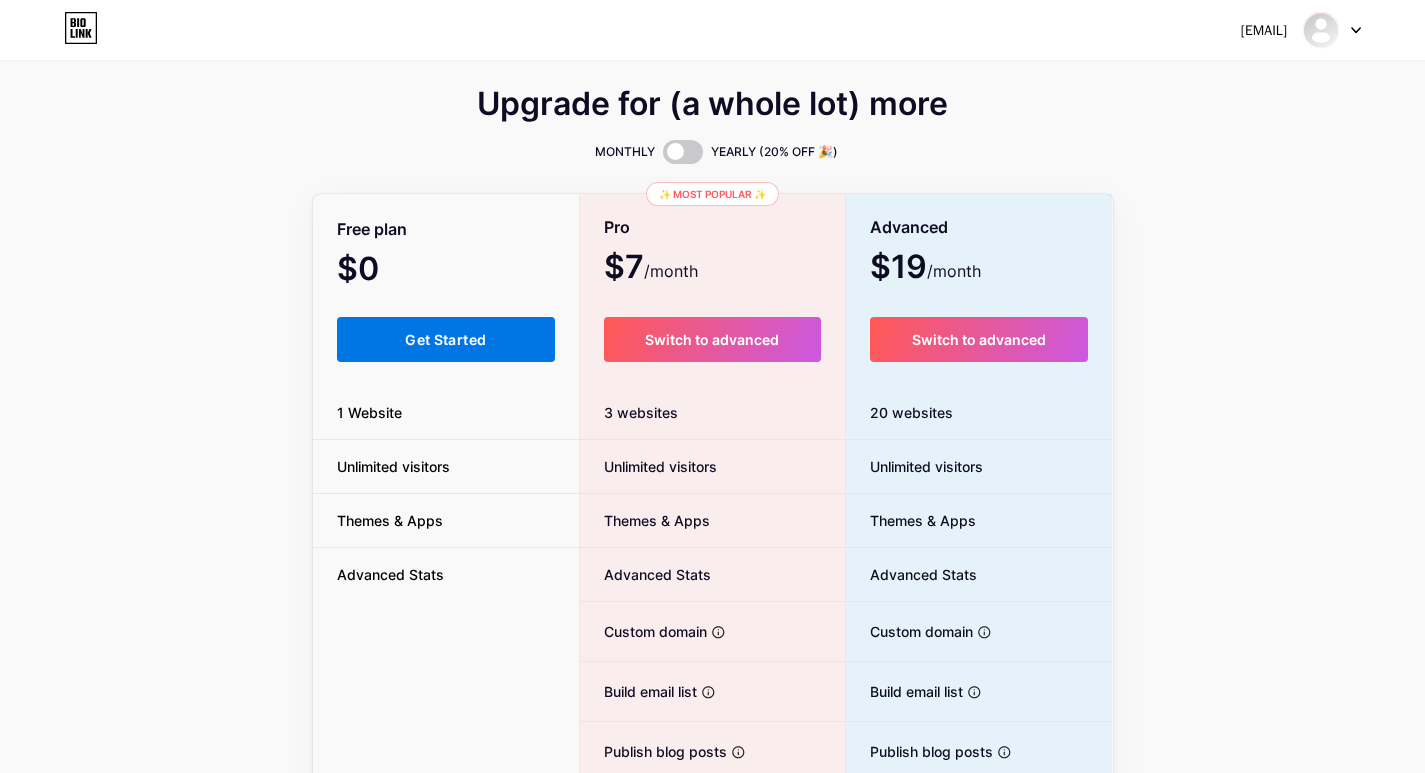 click on "Get Started" at bounding box center (446, 339) 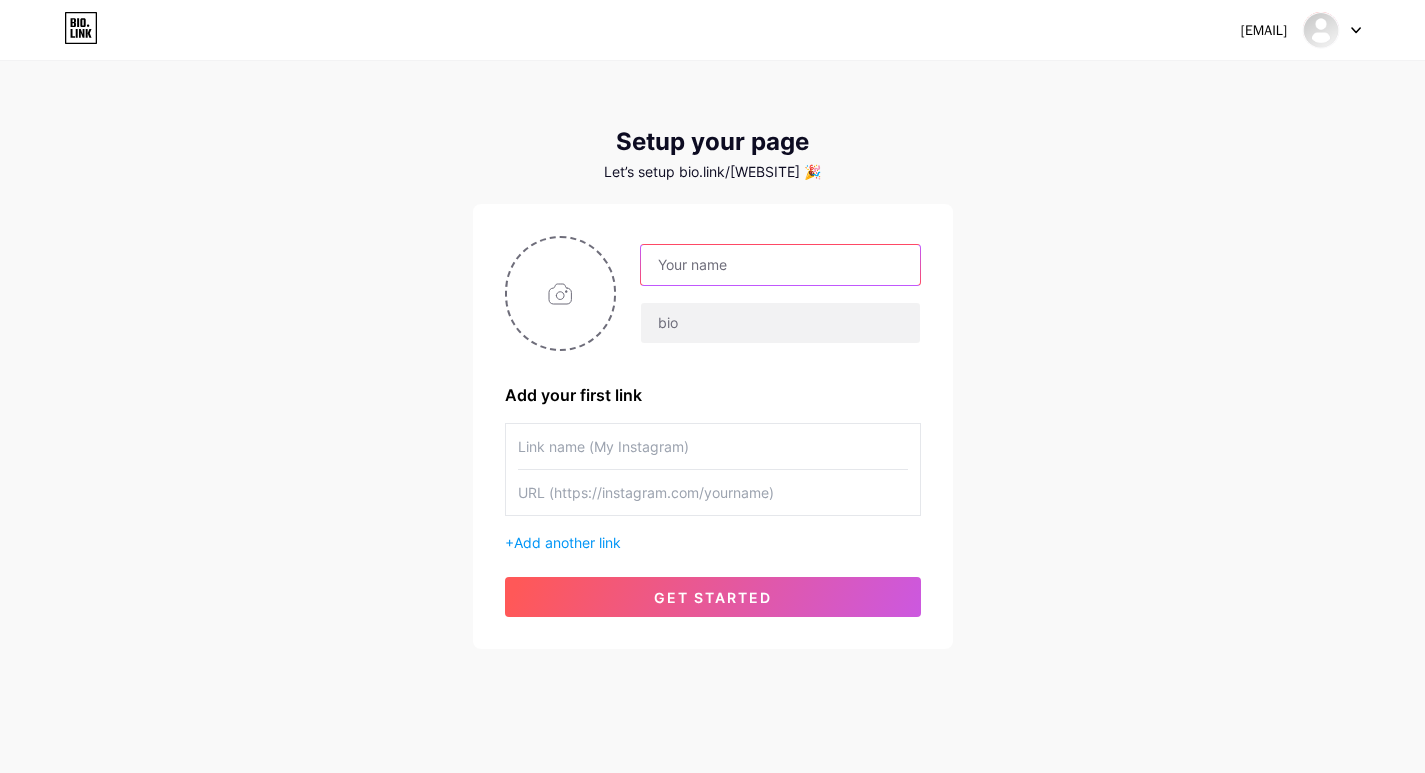 click at bounding box center (780, 265) 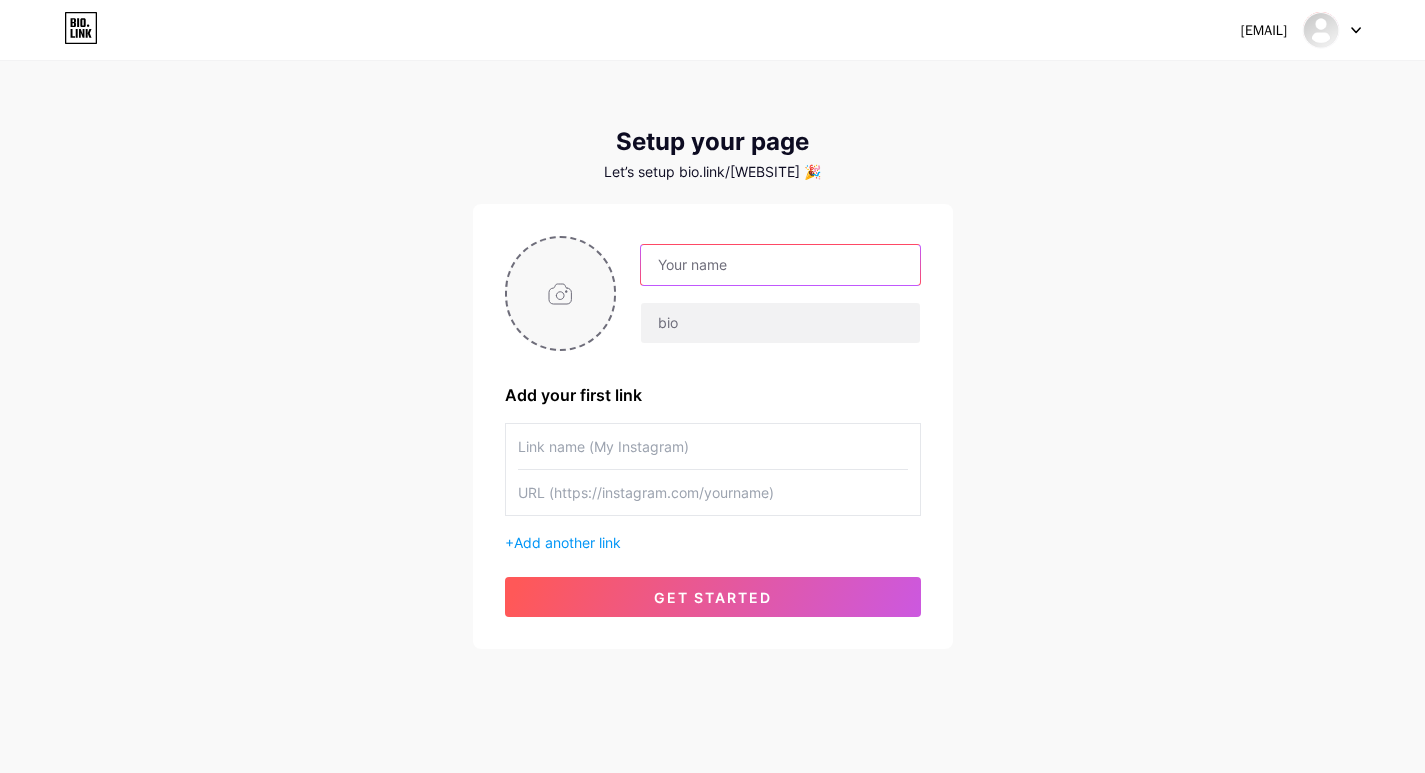 paste on "[COMPANY]" 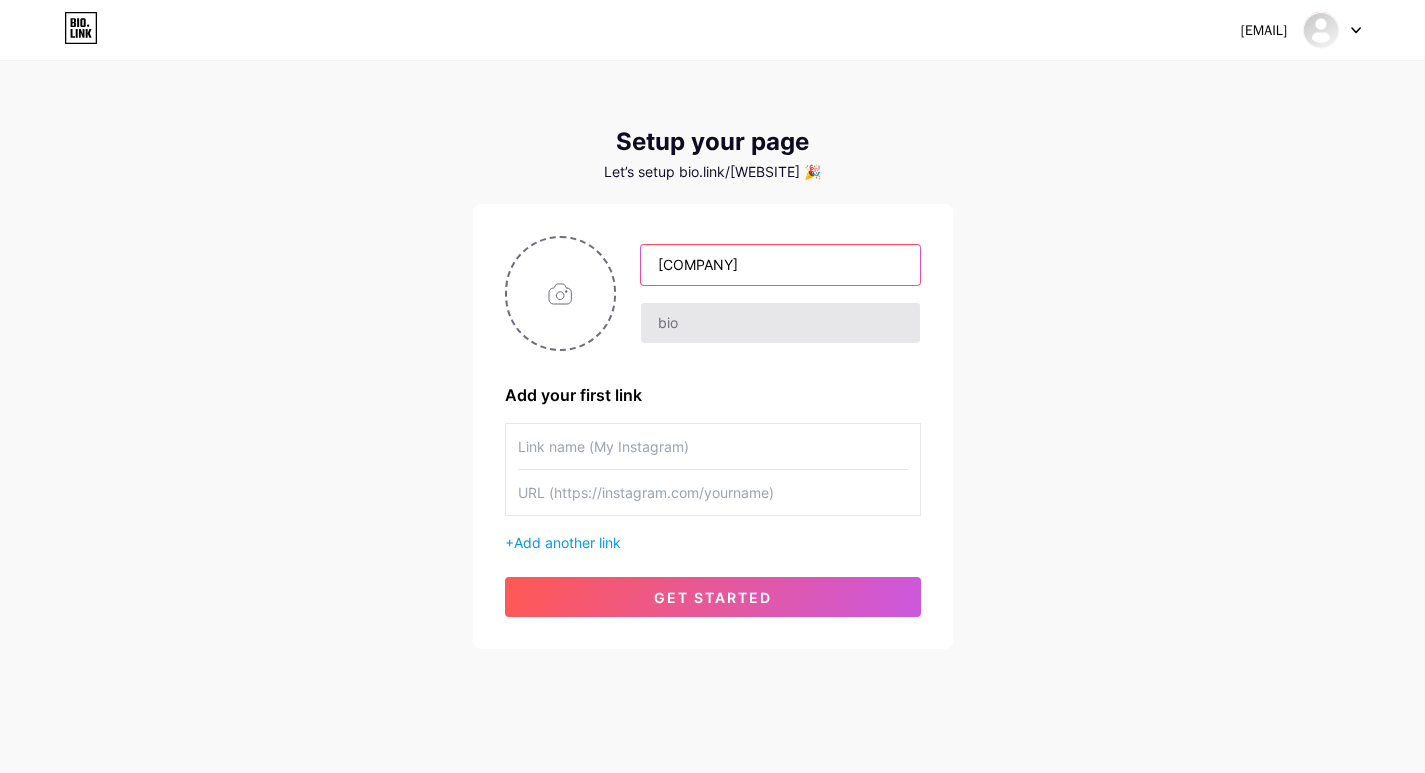 type on "[COMPANY]" 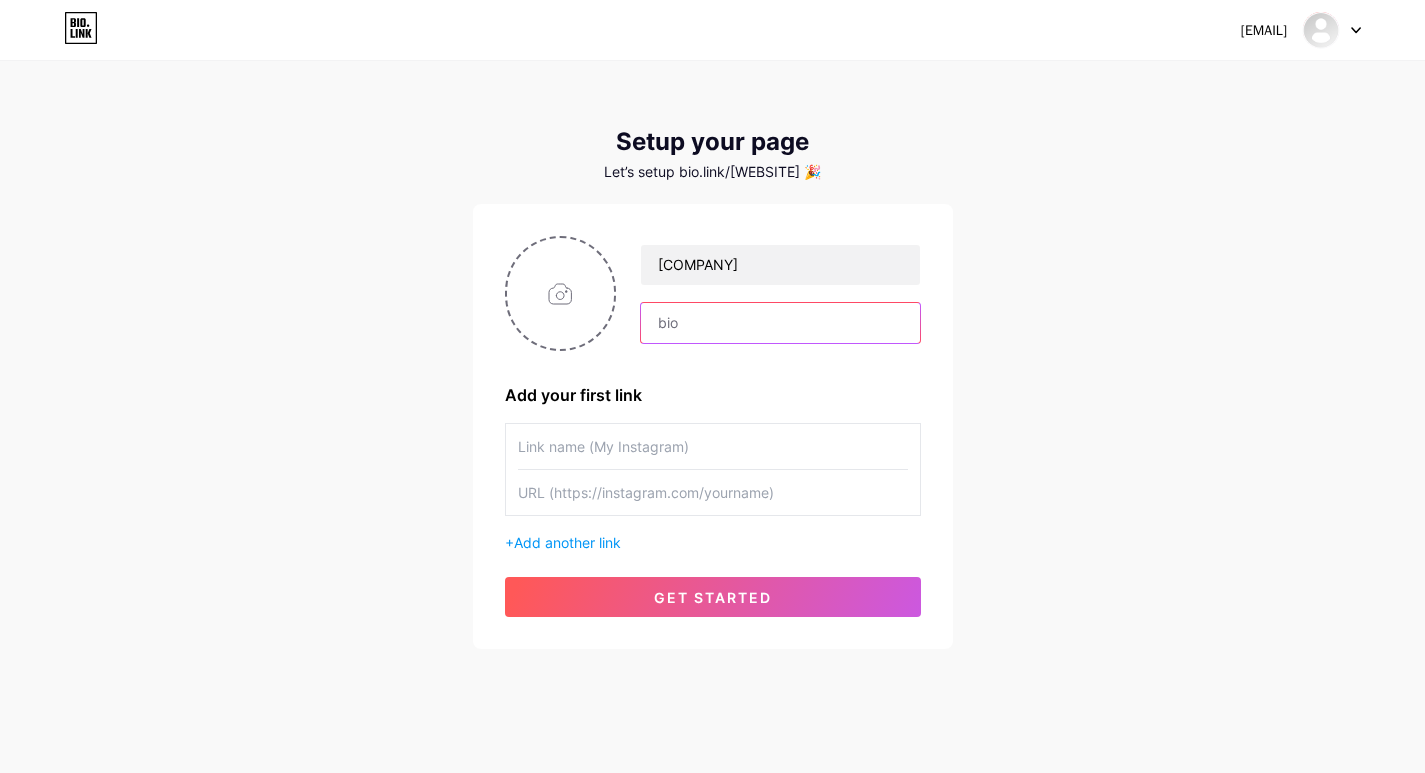 click at bounding box center (780, 323) 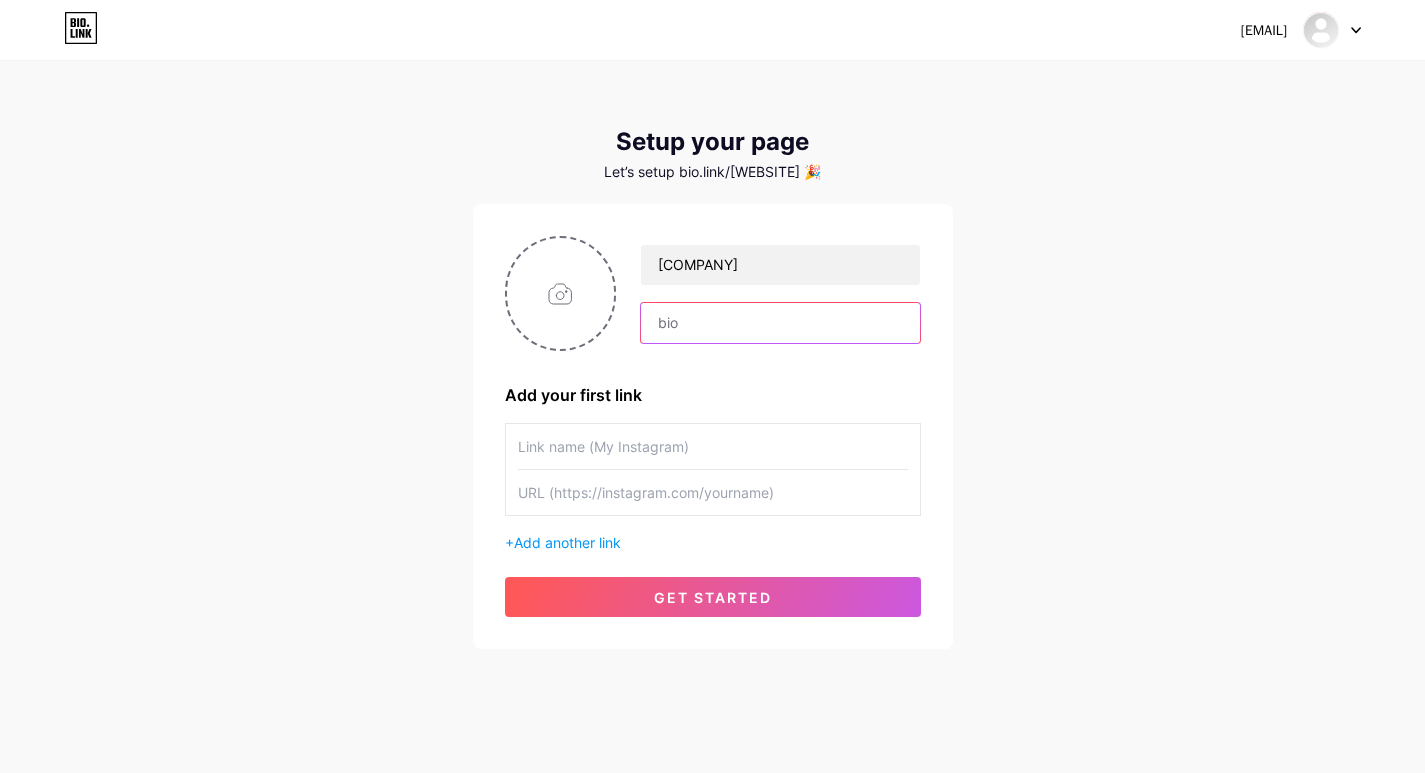 paste on "[COMPANY], established in [YEAR], is one of [CITY]’s largest and most trusted furniture suppliers. With three outlets in [NEIGHBORHOOD], [NEIGHBORHOOD], and [NEIGHBORHOOD], we offer premium sofas, beds, office chairs, dining suites, wardrobes, PVC furniture, and mattresses. We specialize in wooden, steel, and imported furniture, including high-quality Indian teak wood furniture. From living rooms to offices and gardens, we provide stylish, durable, and affordable furniture solutions. Visit [COMPANY] today" 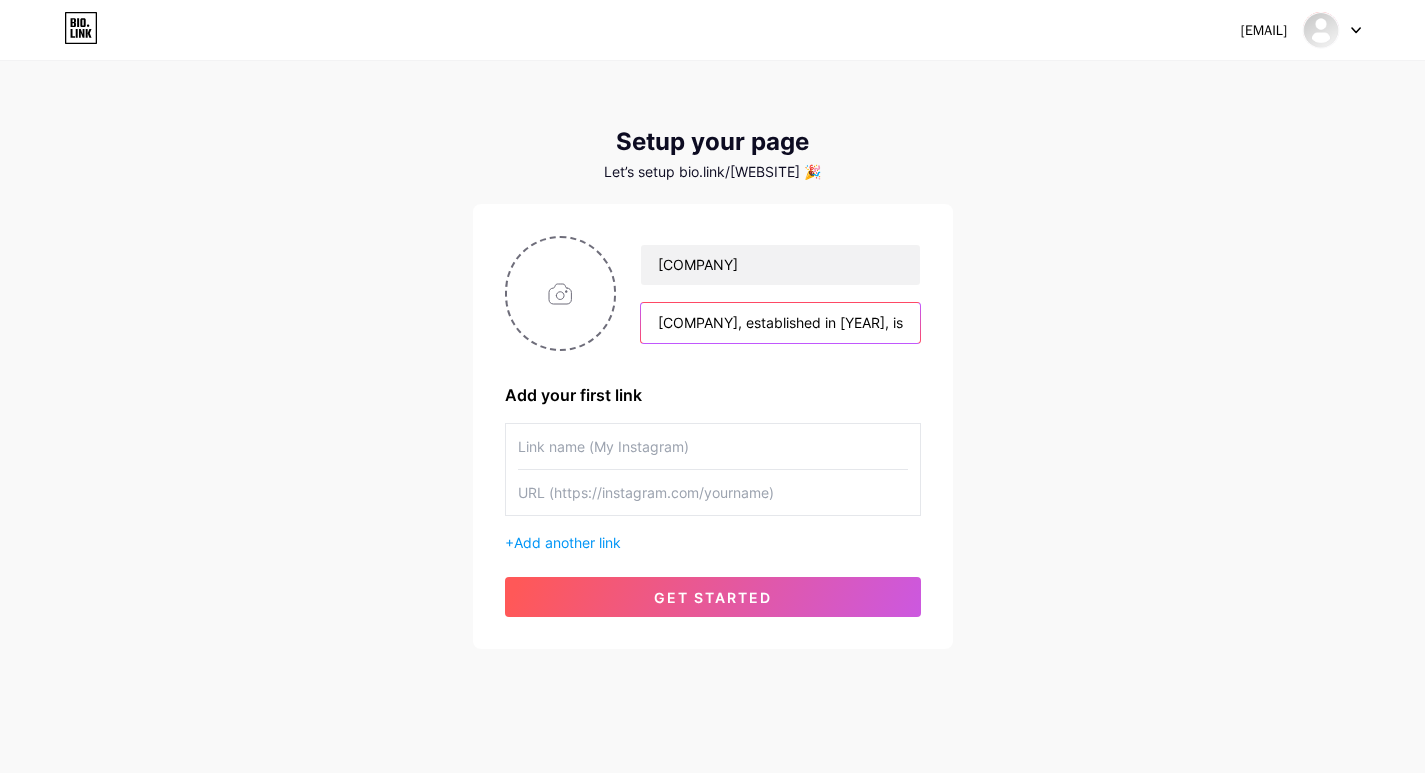 scroll, scrollTop: 0, scrollLeft: 3092, axis: horizontal 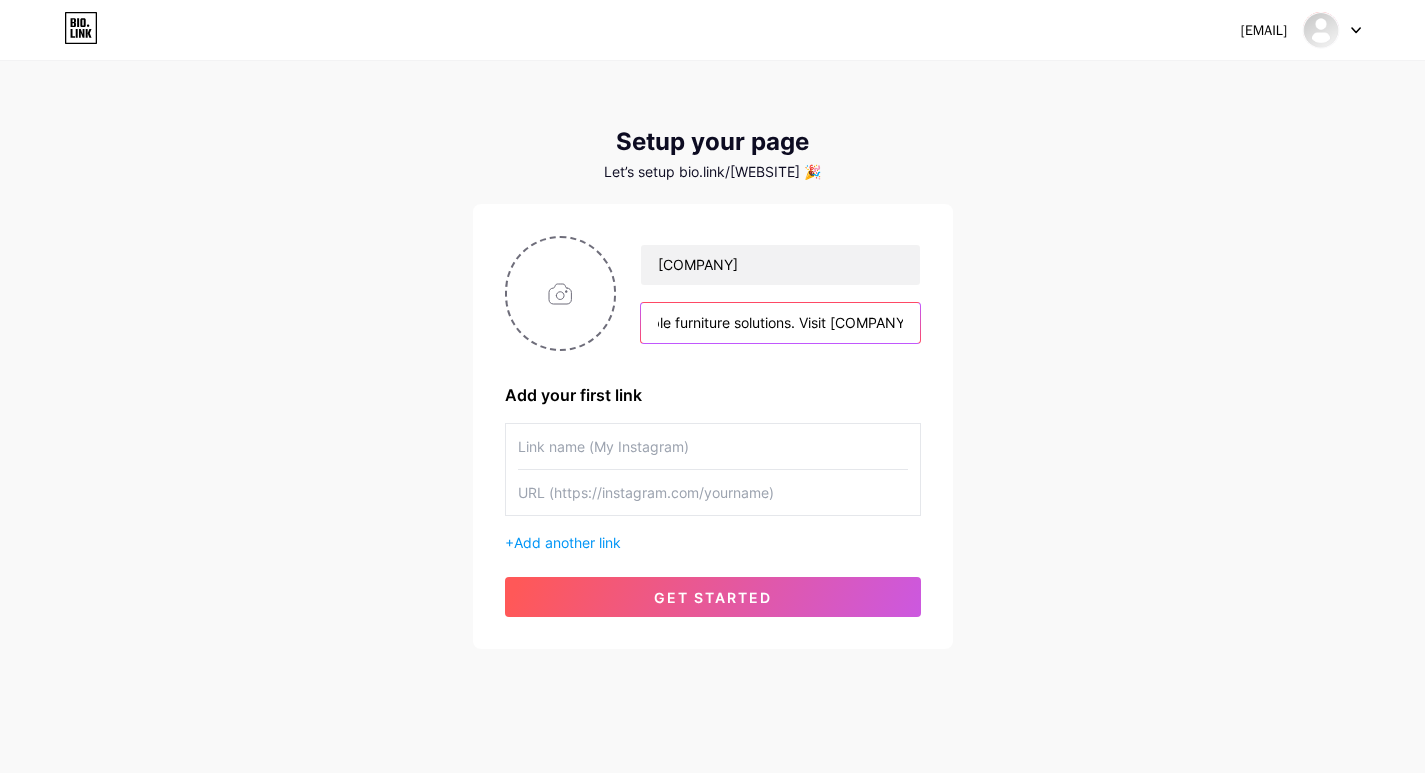 type on "[COMPANY], established in [YEAR], is one of [CITY]’s largest and most trusted furniture suppliers. With three outlets in [NEIGHBORHOOD], [NEIGHBORHOOD], and [NEIGHBORHOOD], we offer premium sofas, beds, office chairs, dining suites, wardrobes, PVC furniture, and mattresses. We specialize in wooden, steel, and imported furniture, including high-quality Indian teak wood furniture. From living rooms to offices and gardens, we provide stylish, durable, and affordable furniture solutions. Visit [COMPANY] today" 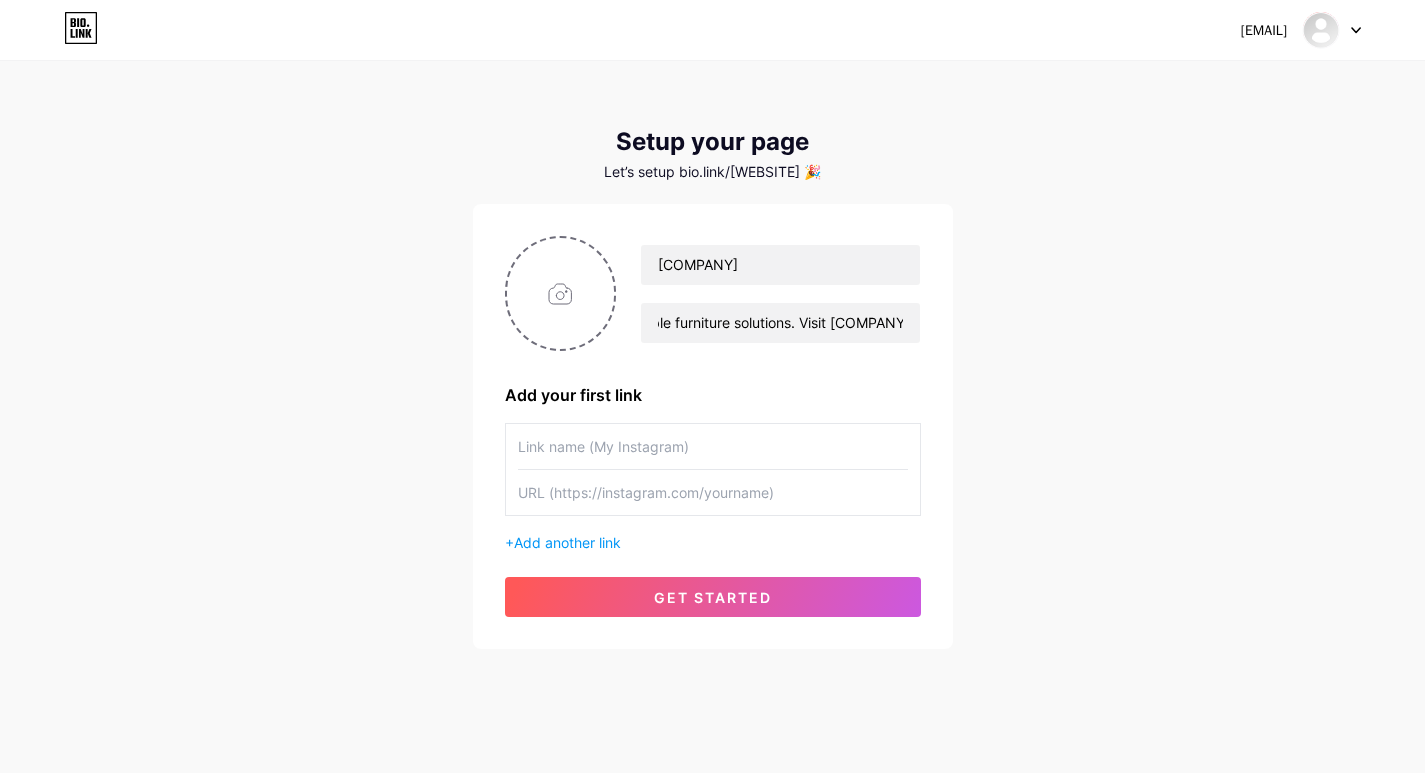 click at bounding box center [713, 446] 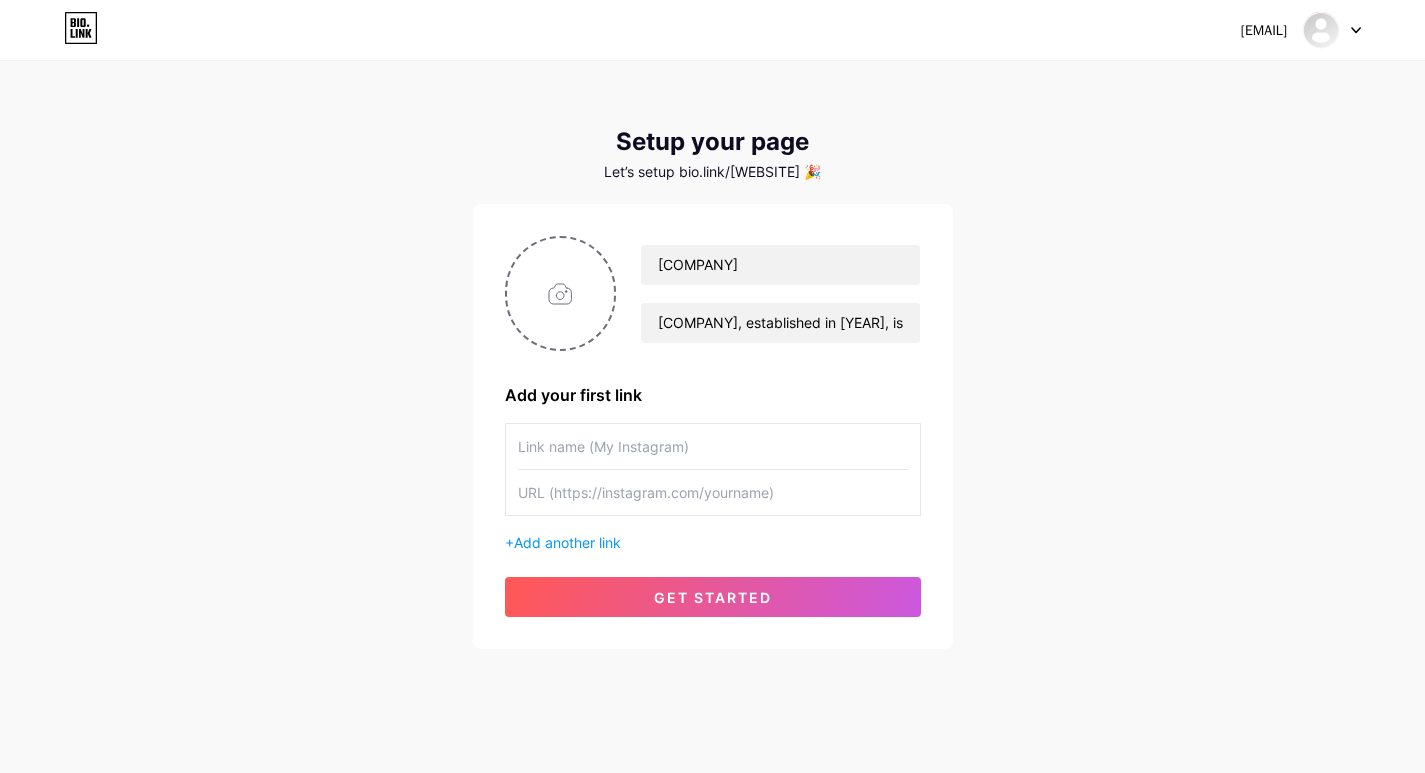 paste on "https://www.vachhanifurniture.com/" 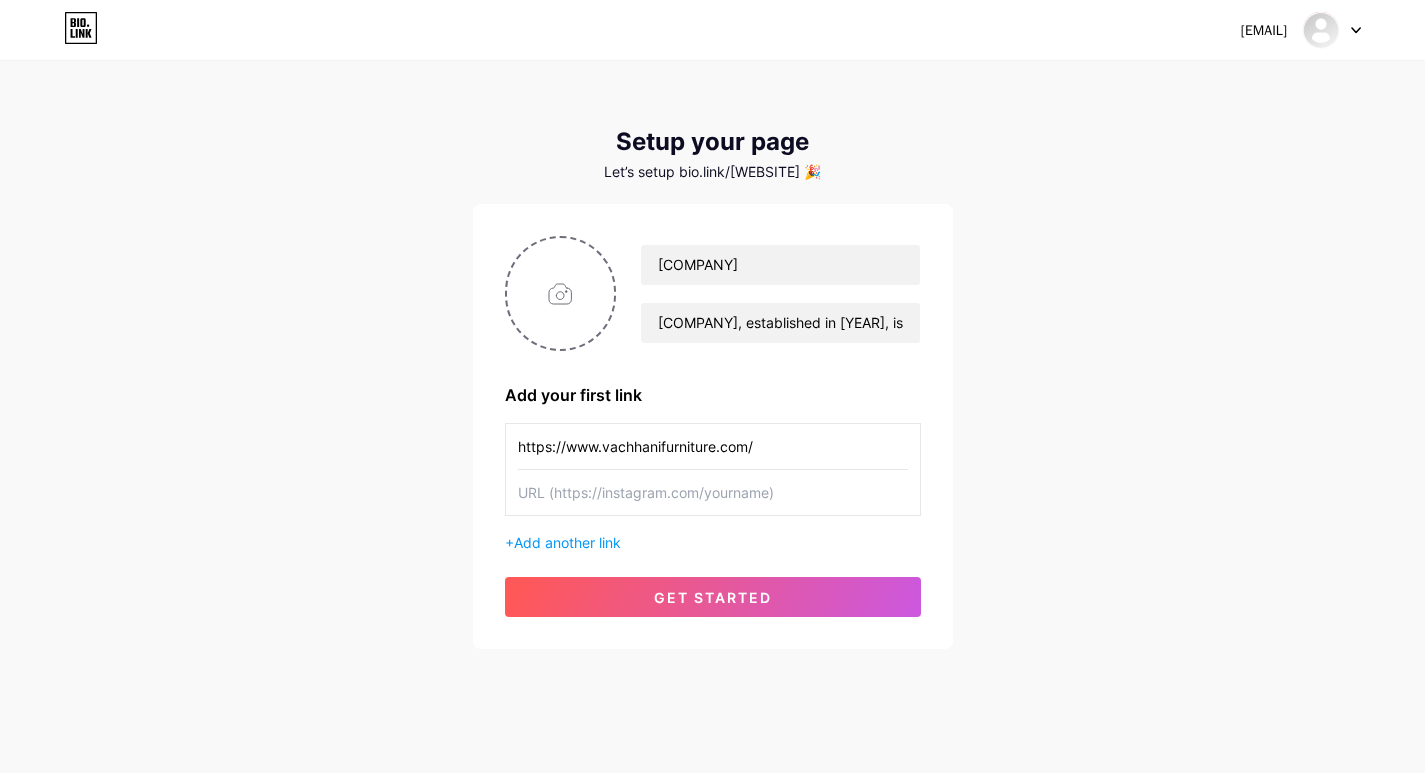 type on "https://www.vachhanifurniture.com/" 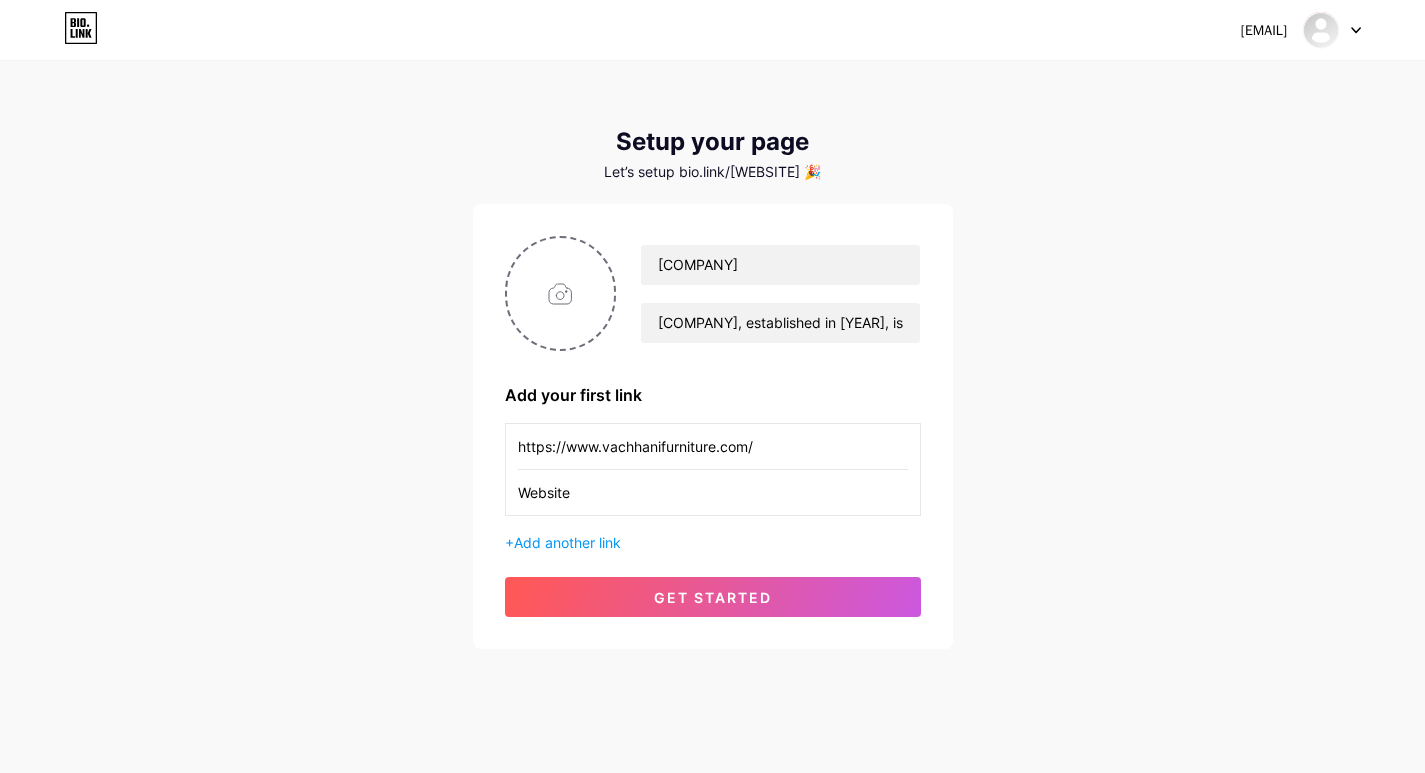 type on "Website" 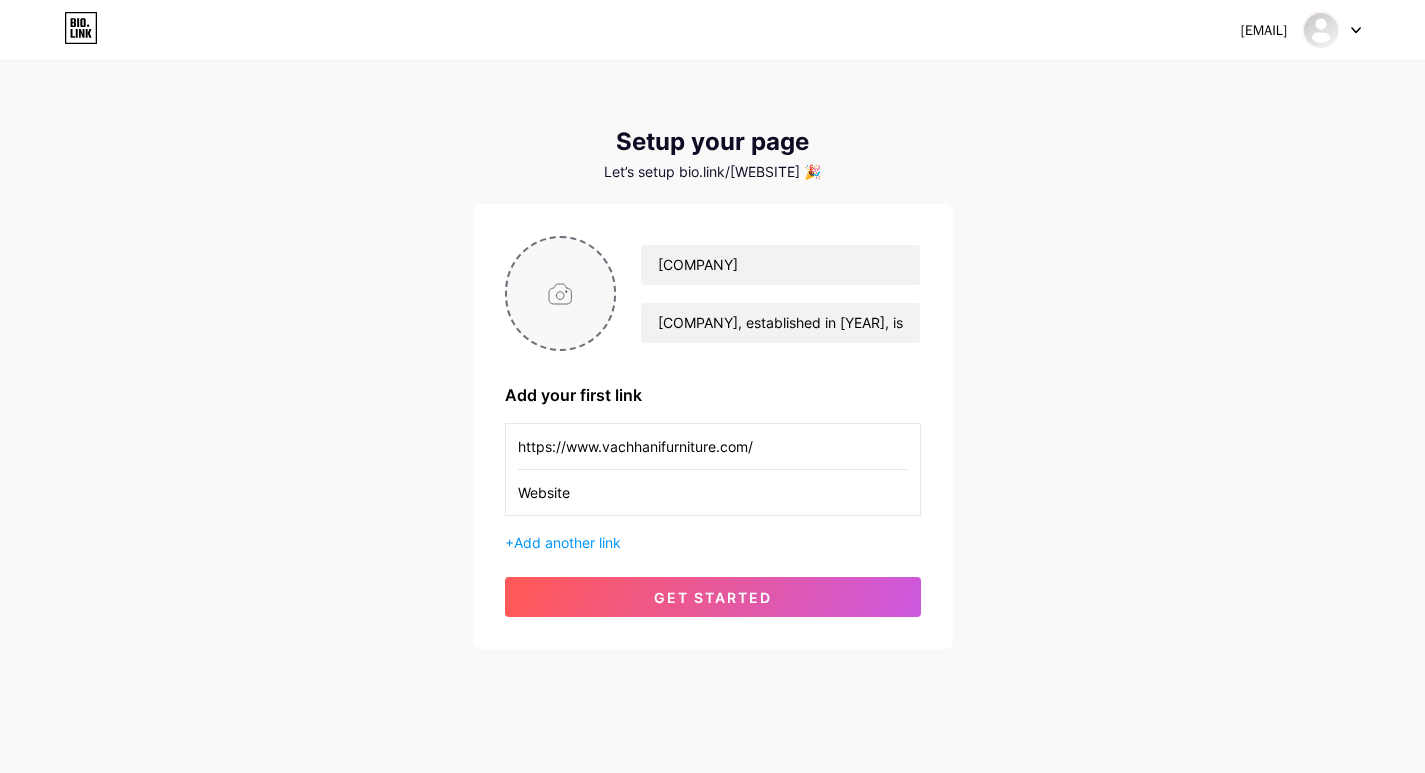 click at bounding box center [561, 293] 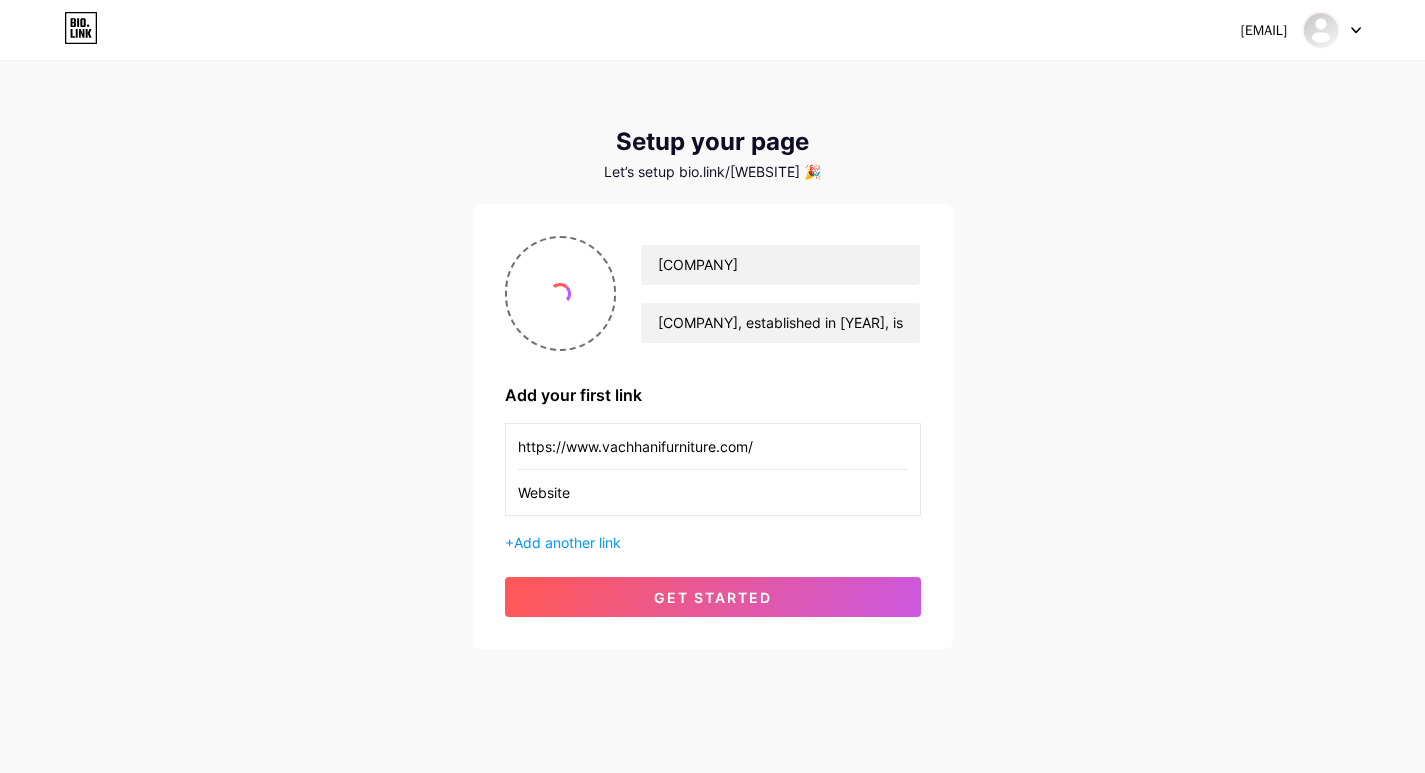 click on "[COMPANY]     [COMPANY], established in [YEAR], is one of [CITY]’s largest and most trusted furniture suppliers. With three outlets in [NEIGHBORHOOD], [NEIGHBORHOOD], and [NEIGHBORHOOD], we offer premium sofas, beds, office chairs, dining suites, wardrobes, PVC furniture, and mattresses. We specialize in wooden, steel, and imported furniture, including high-quality Indian teak wood furniture. From living rooms to offices and gardens, we provide stylish, durable, and affordable furniture solutions. Visit [COMPANY] today     Add your first link   https://www.[WEBSITE].com/   Website
+  Add another link     get started" at bounding box center [713, 426] 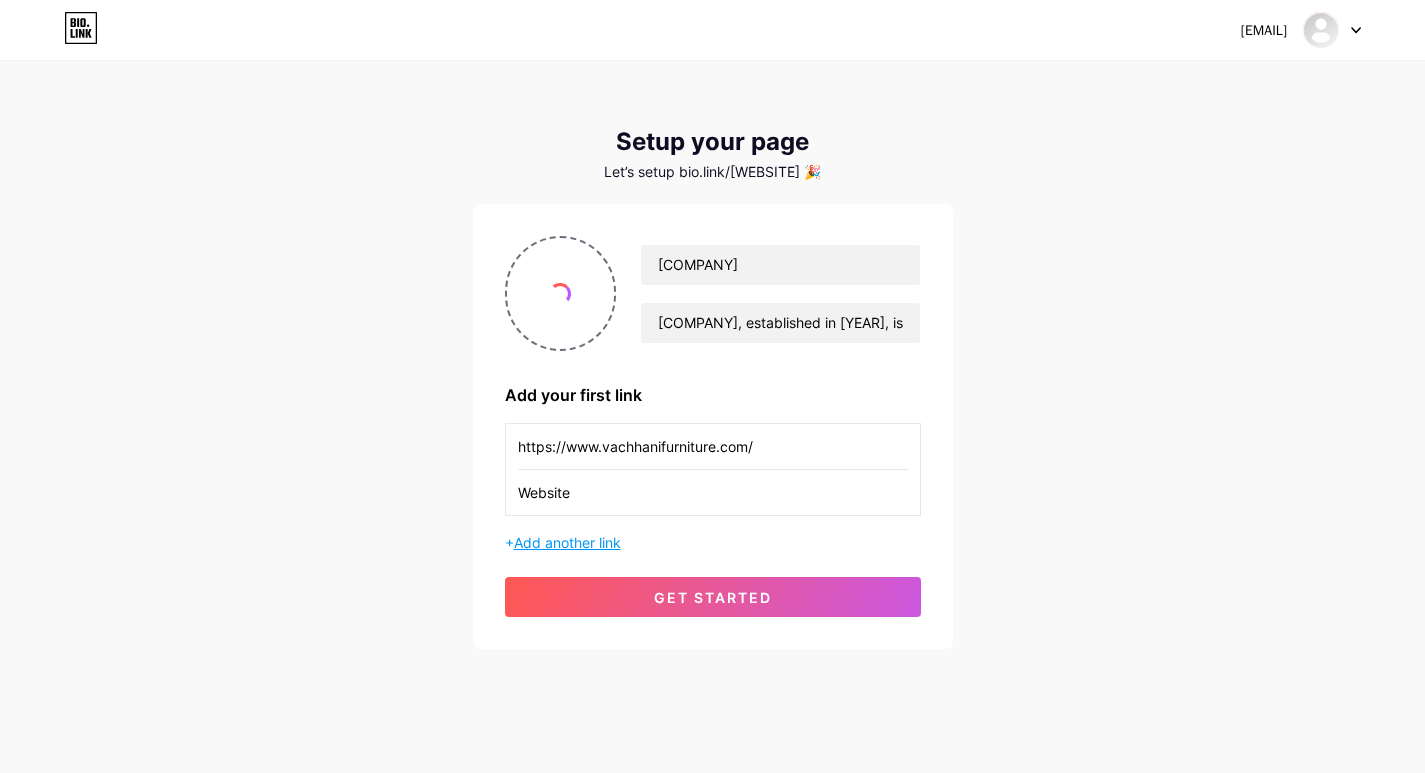 click on "Add another link" at bounding box center [567, 542] 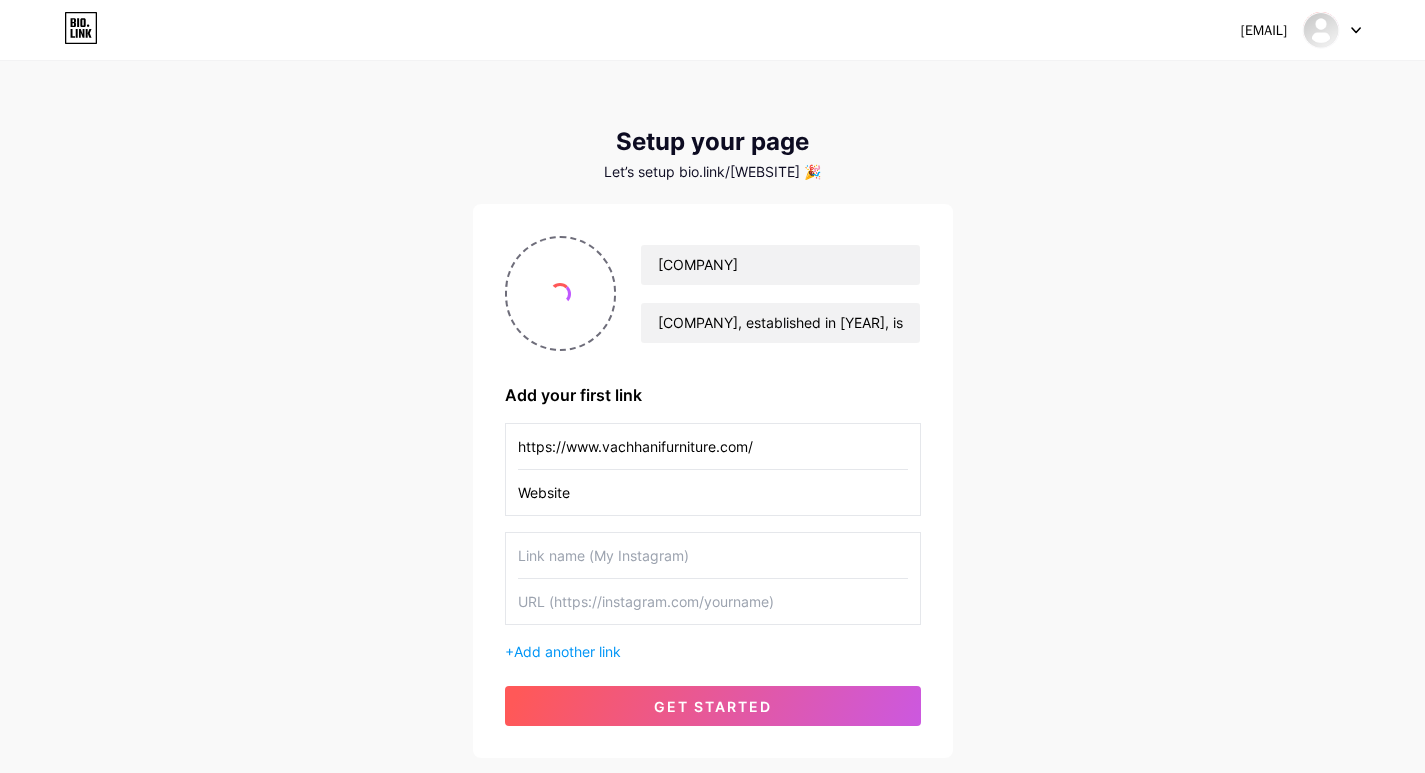 click at bounding box center [713, 555] 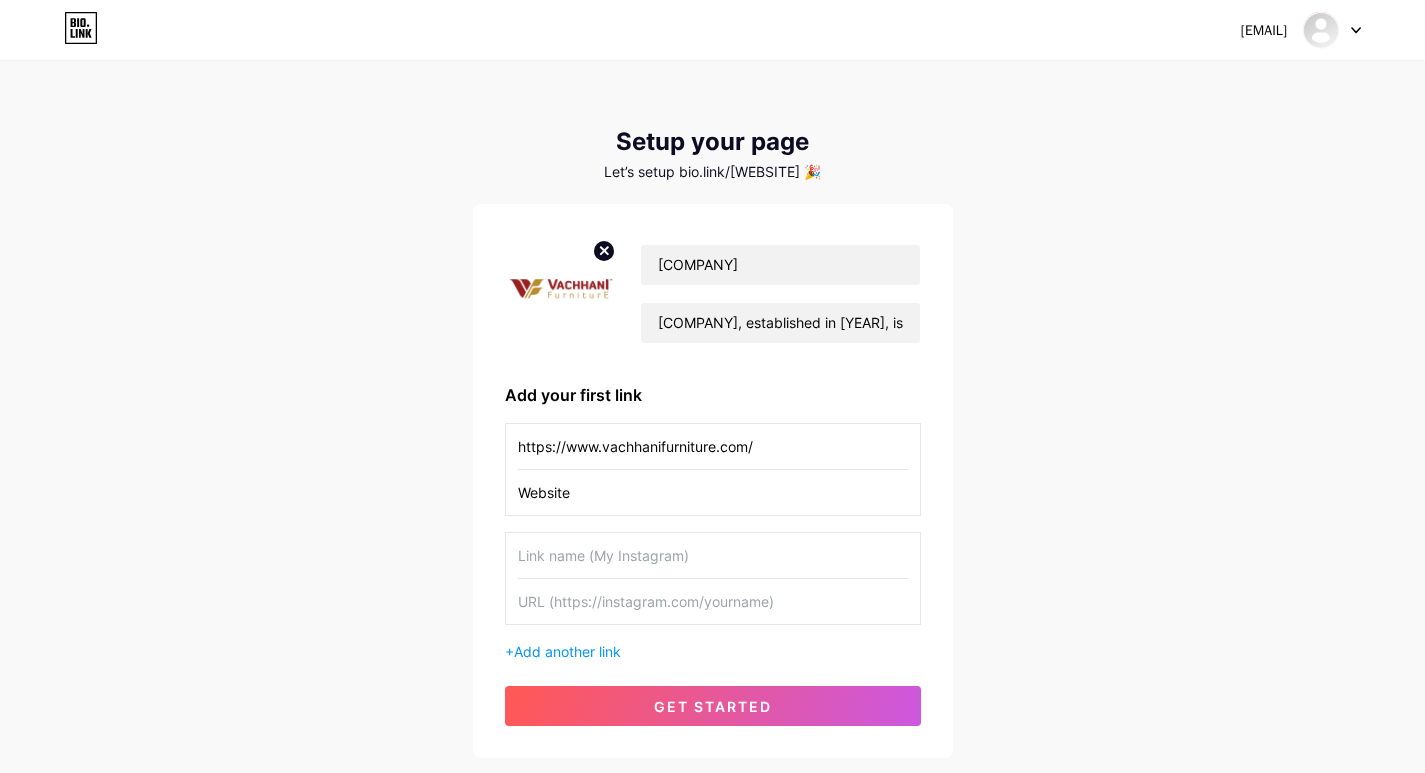 paste on "https://www.[WEBSITE].com/" 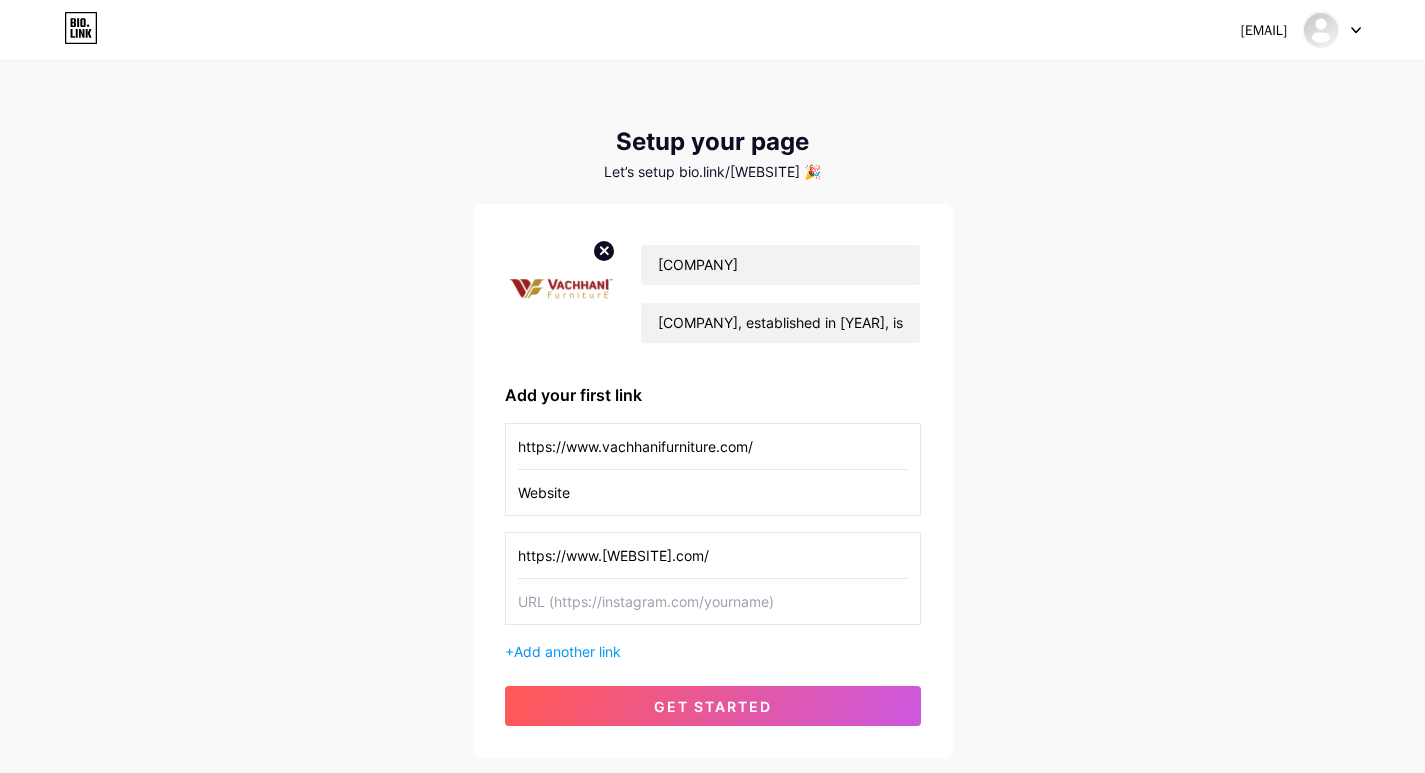 type on "https://www.[WEBSITE].com/" 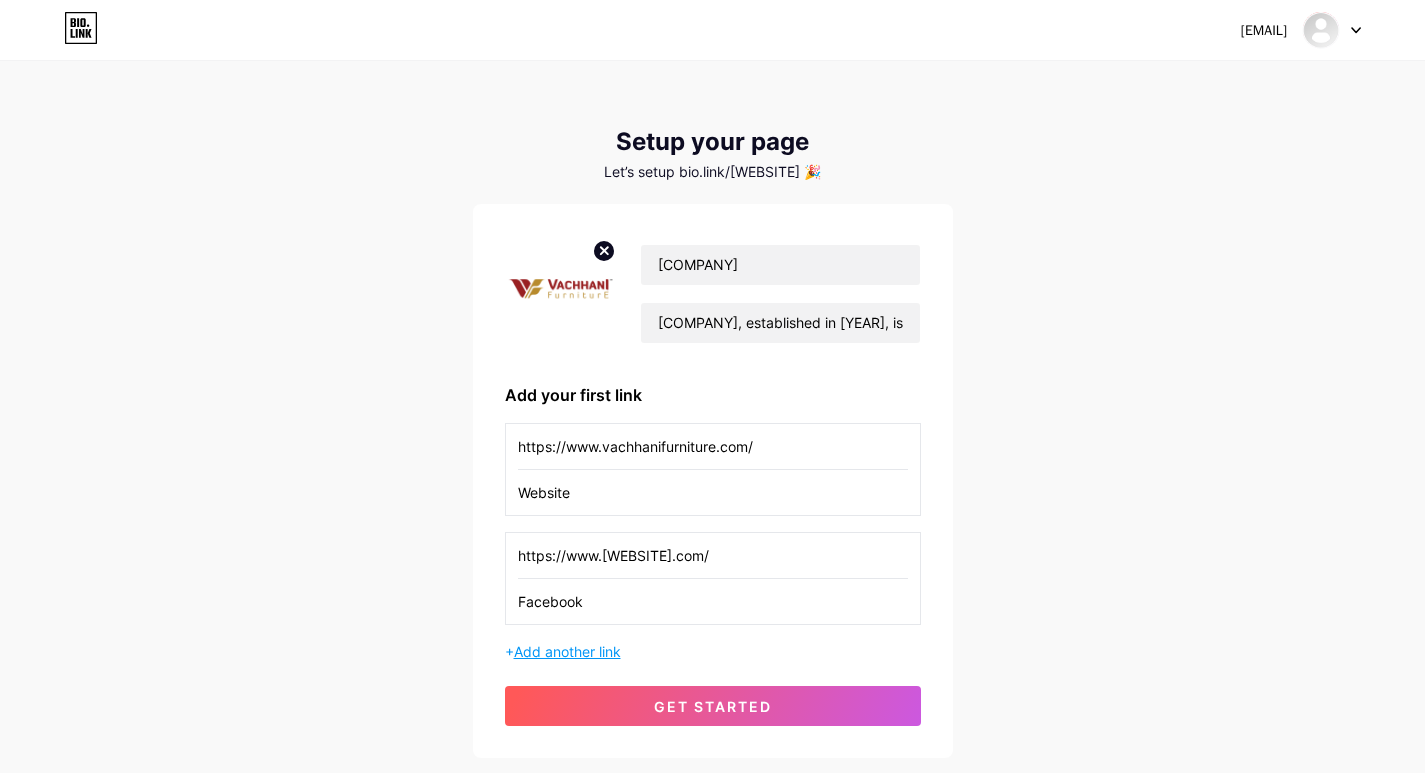 type on "Facebook" 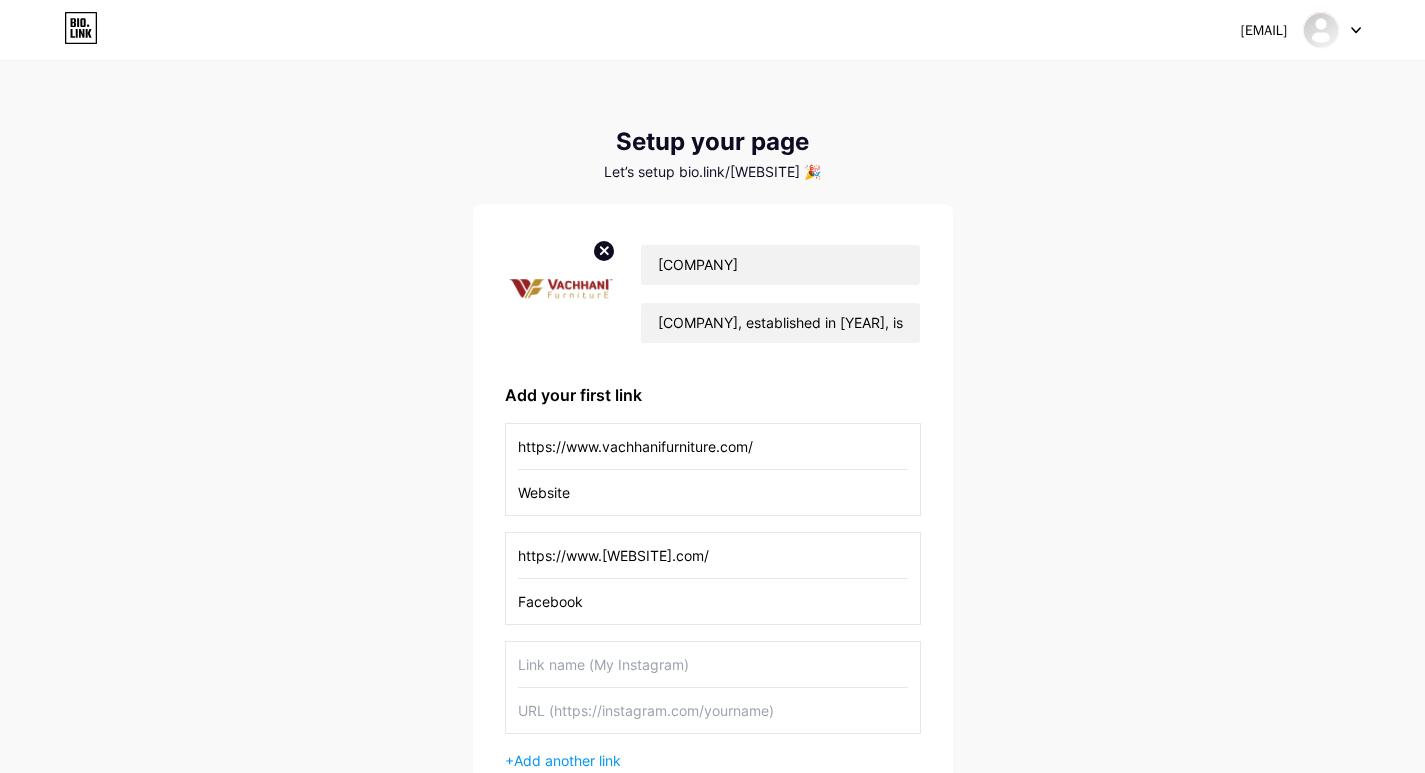 click at bounding box center [713, 664] 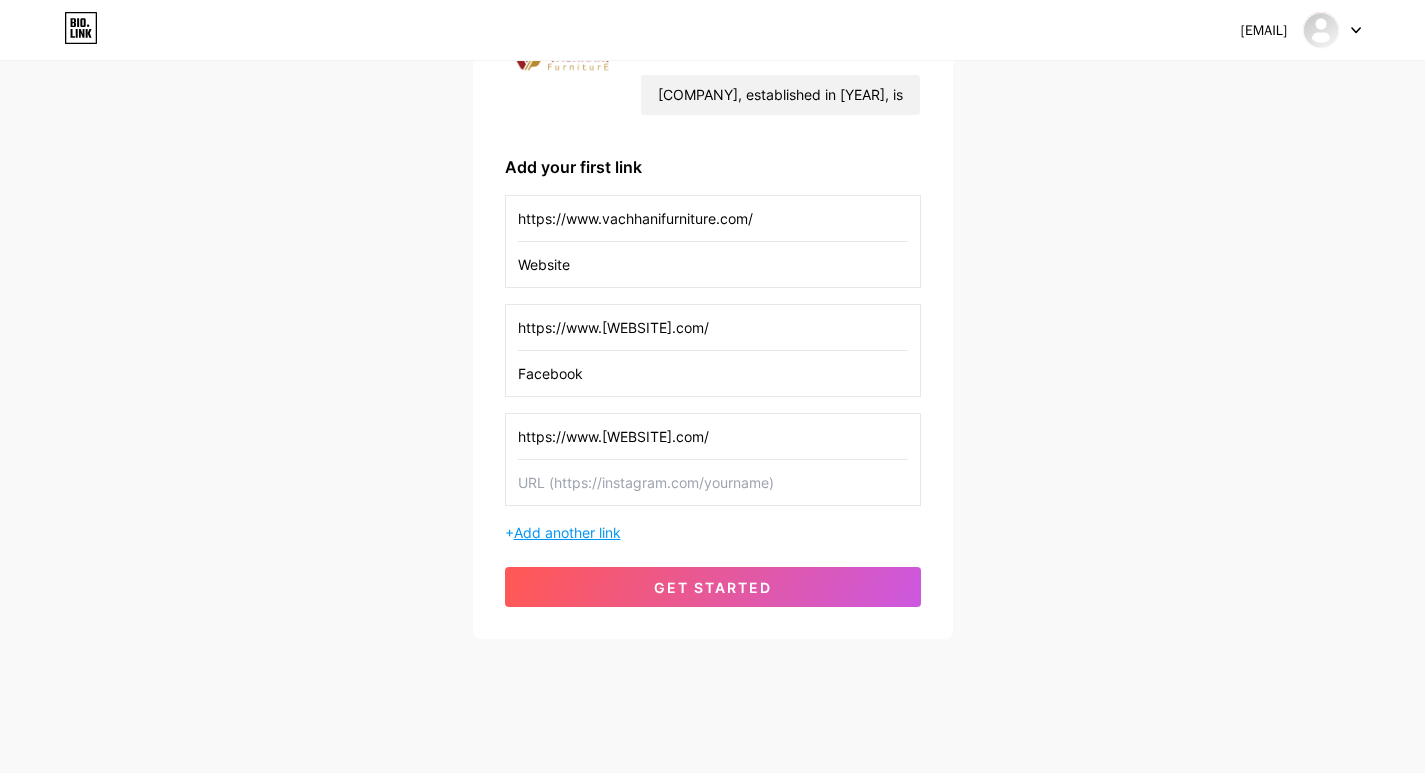 scroll, scrollTop: 238, scrollLeft: 0, axis: vertical 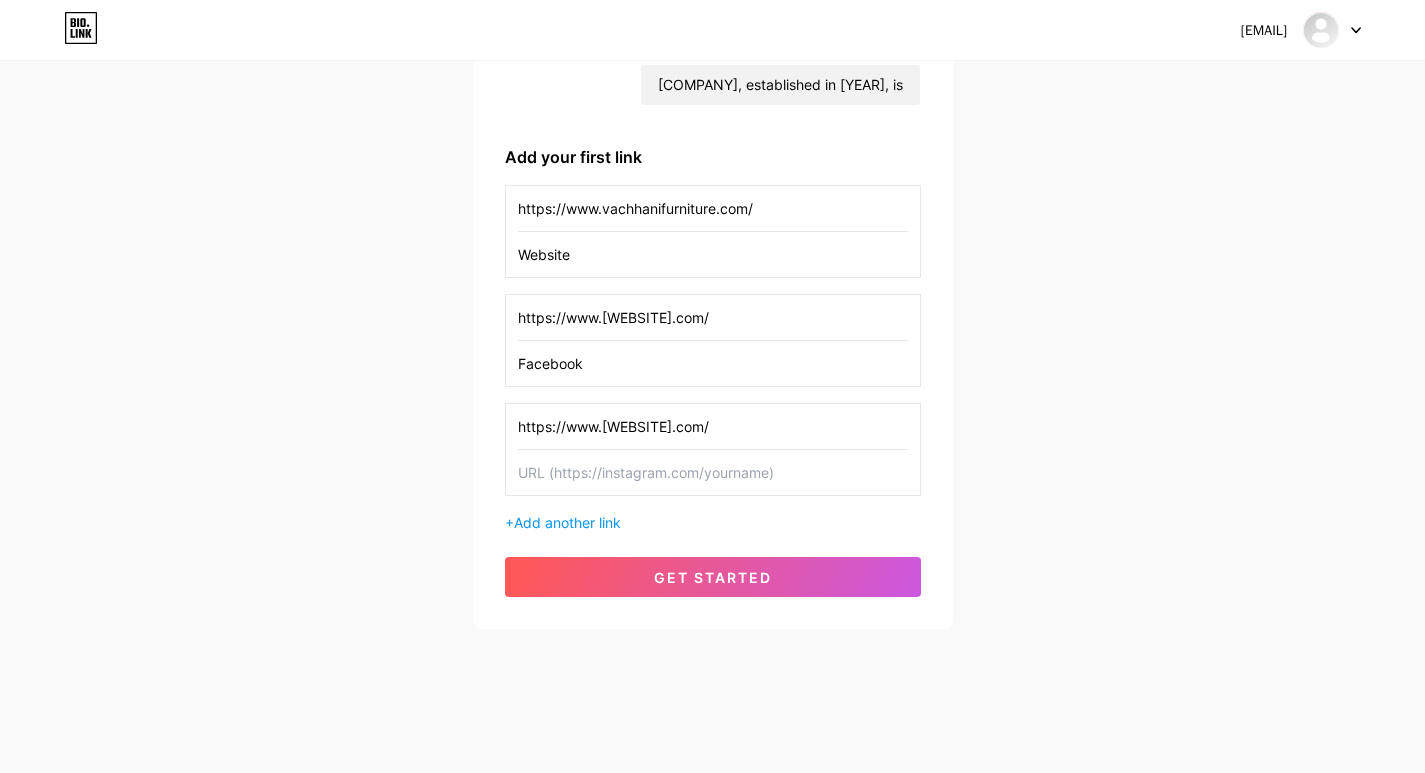 type on "https://www.[WEBSITE].com/" 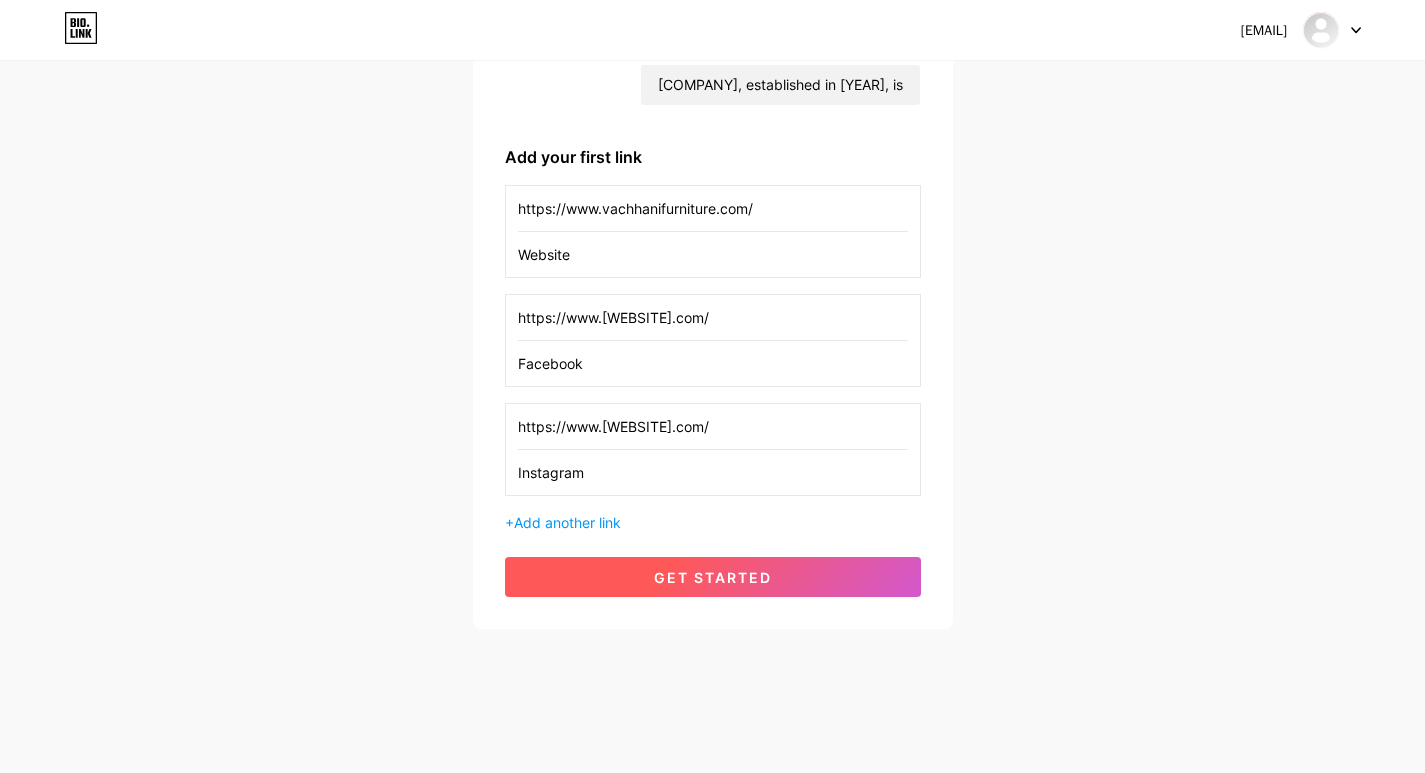 type on "Instagram" 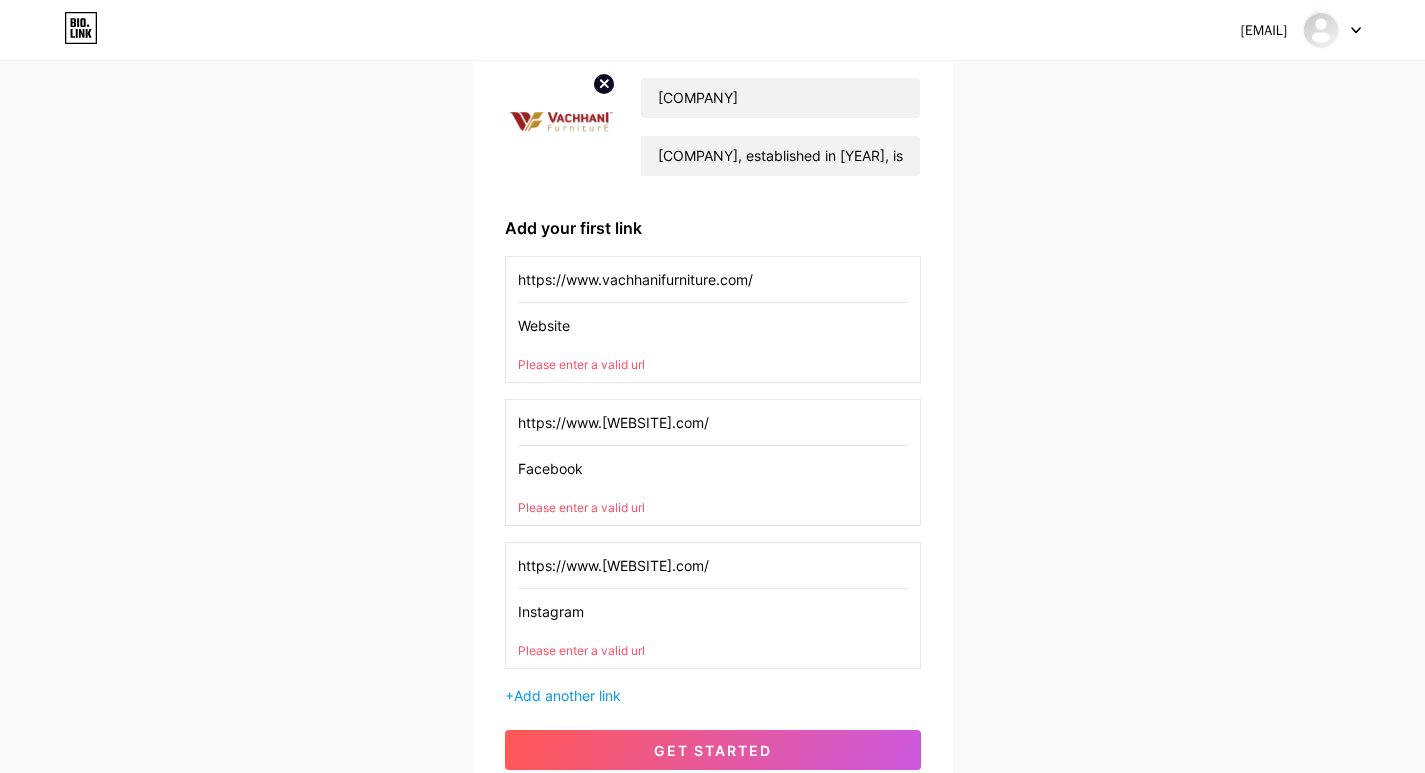 scroll, scrollTop: 340, scrollLeft: 0, axis: vertical 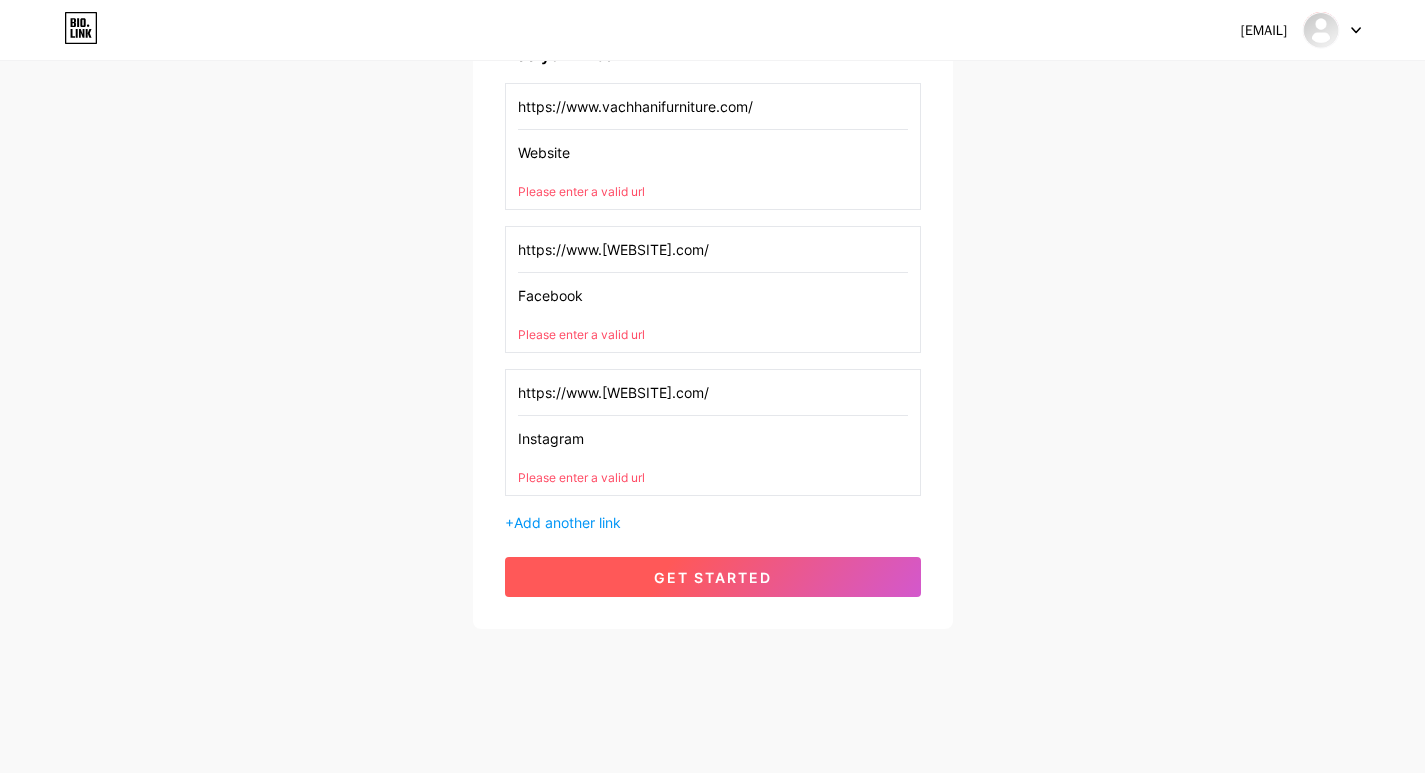 click on "get started" at bounding box center [713, 577] 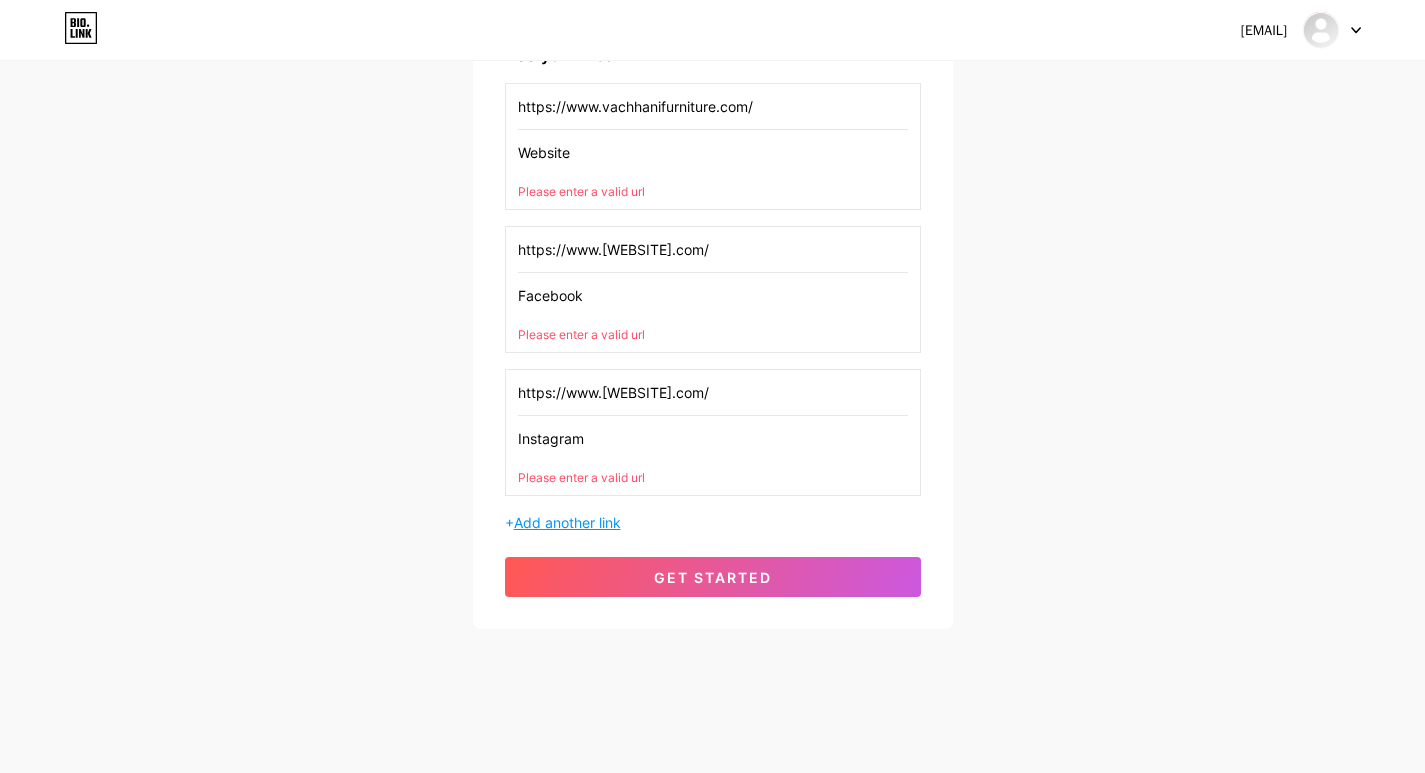 click on "Add another link" at bounding box center [567, 522] 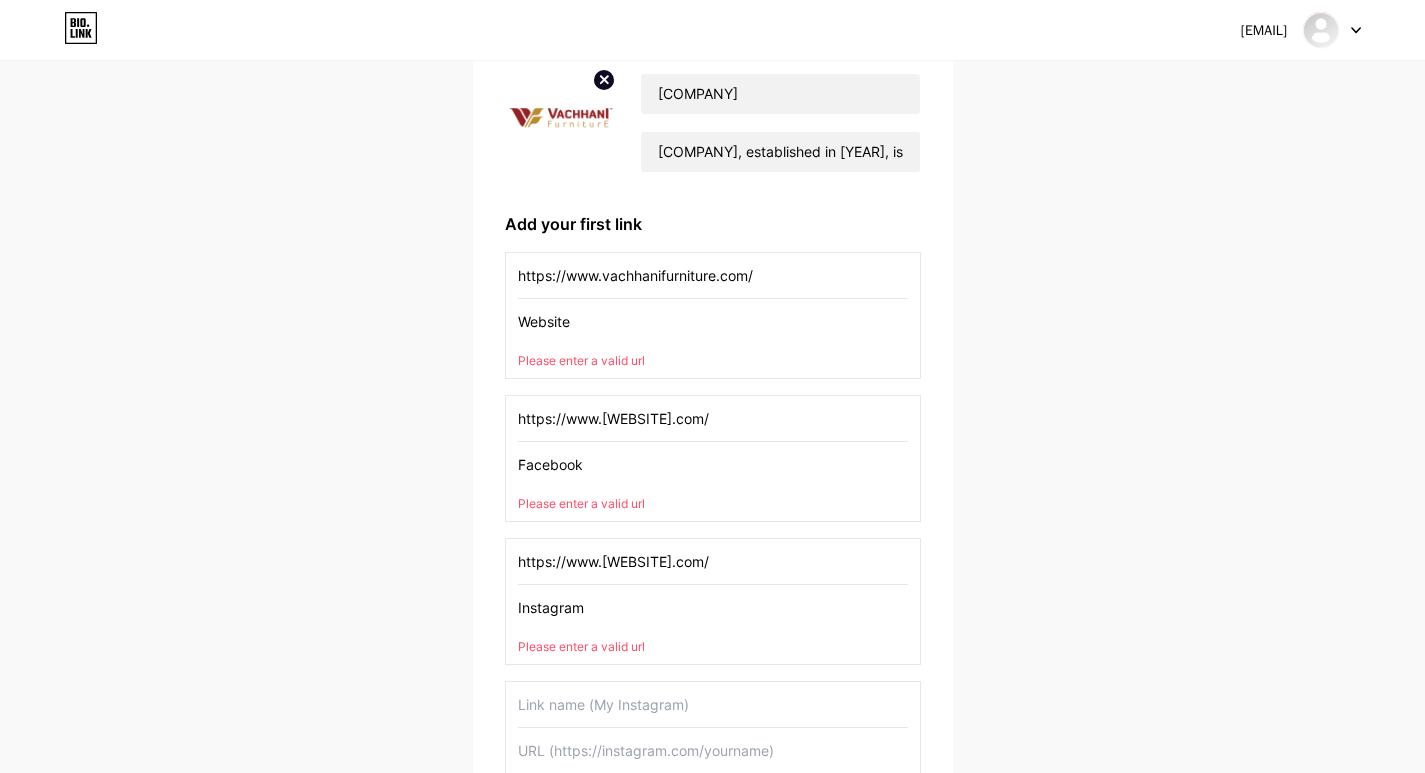 scroll, scrollTop: 140, scrollLeft: 0, axis: vertical 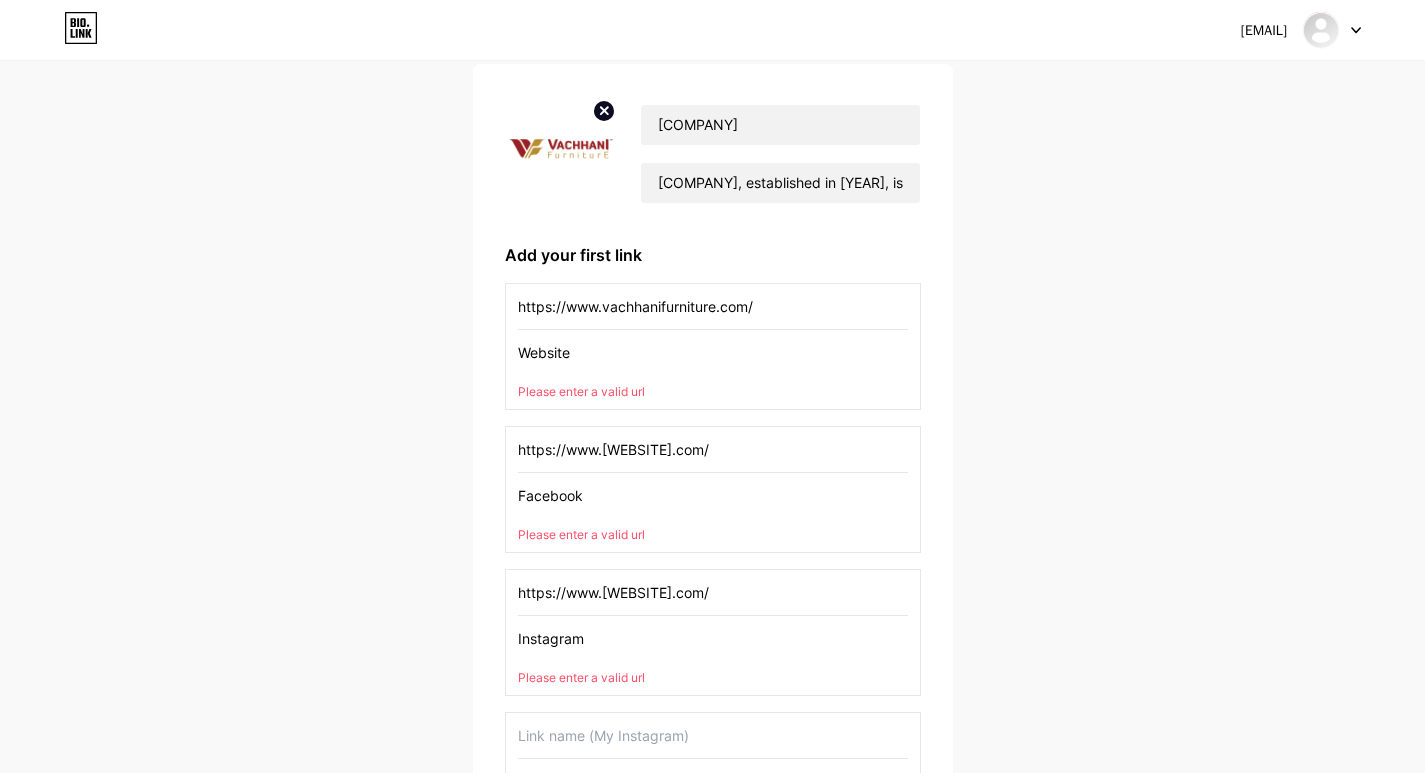 click on "https://www.vachhanifurniture.com/" at bounding box center [713, 306] 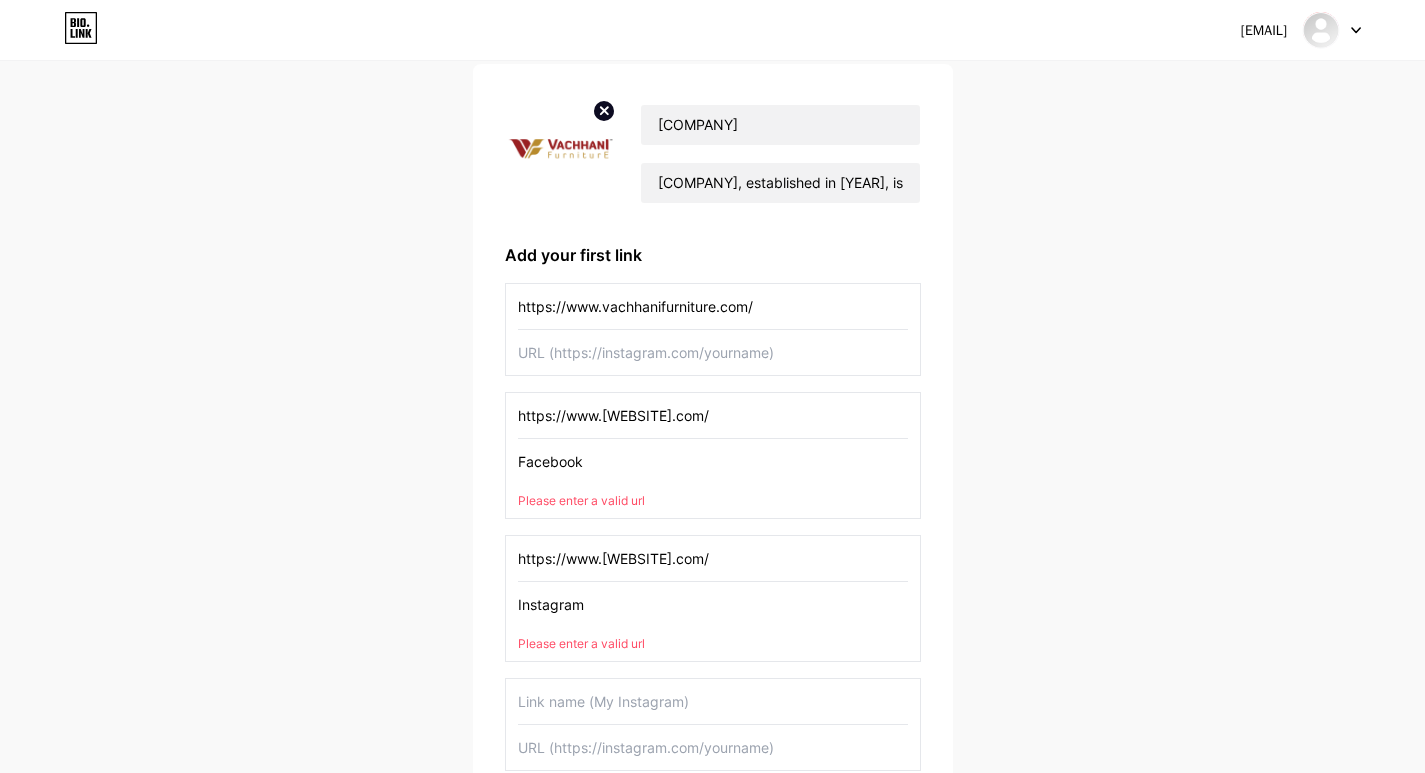 paste on "https://www.vachhanifurniture.com/" 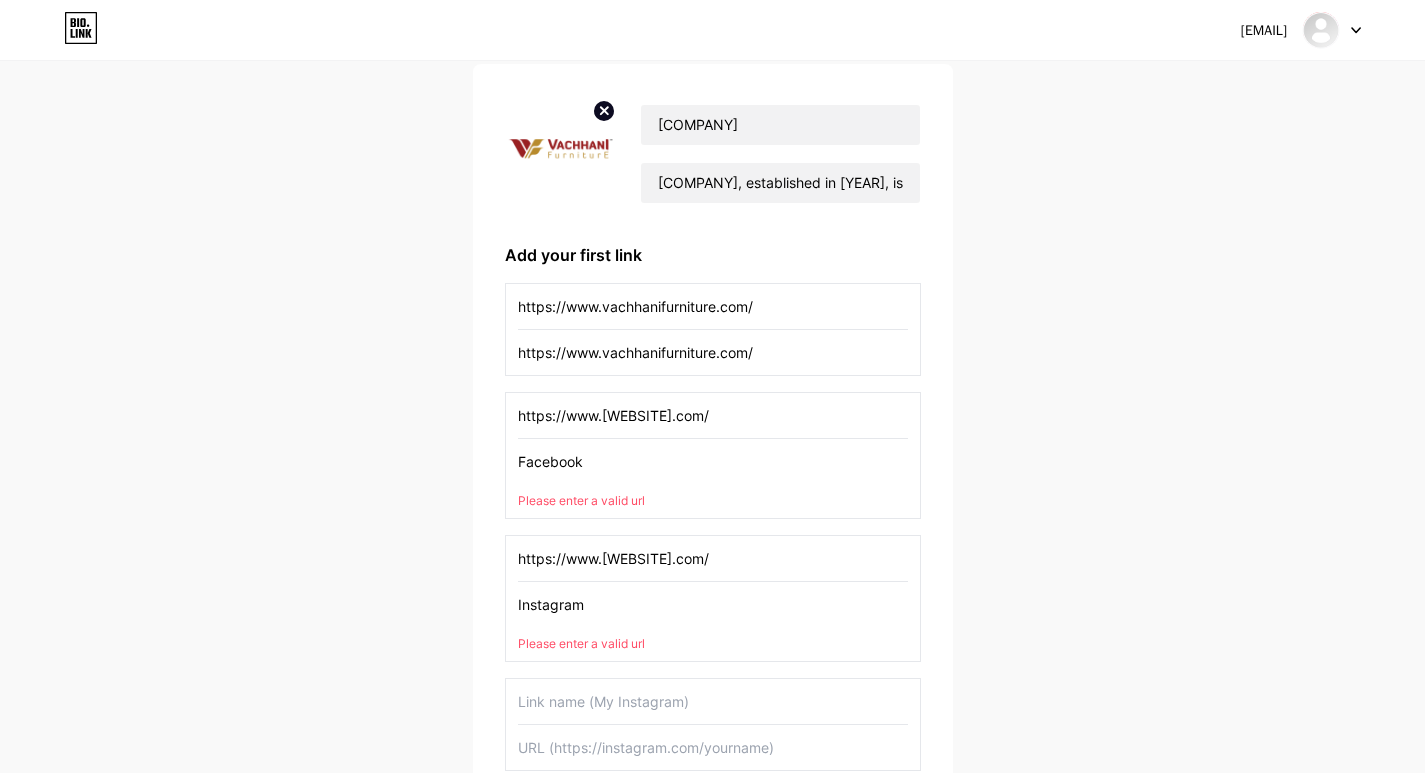 type on "https://www.vachhanifurniture.com/" 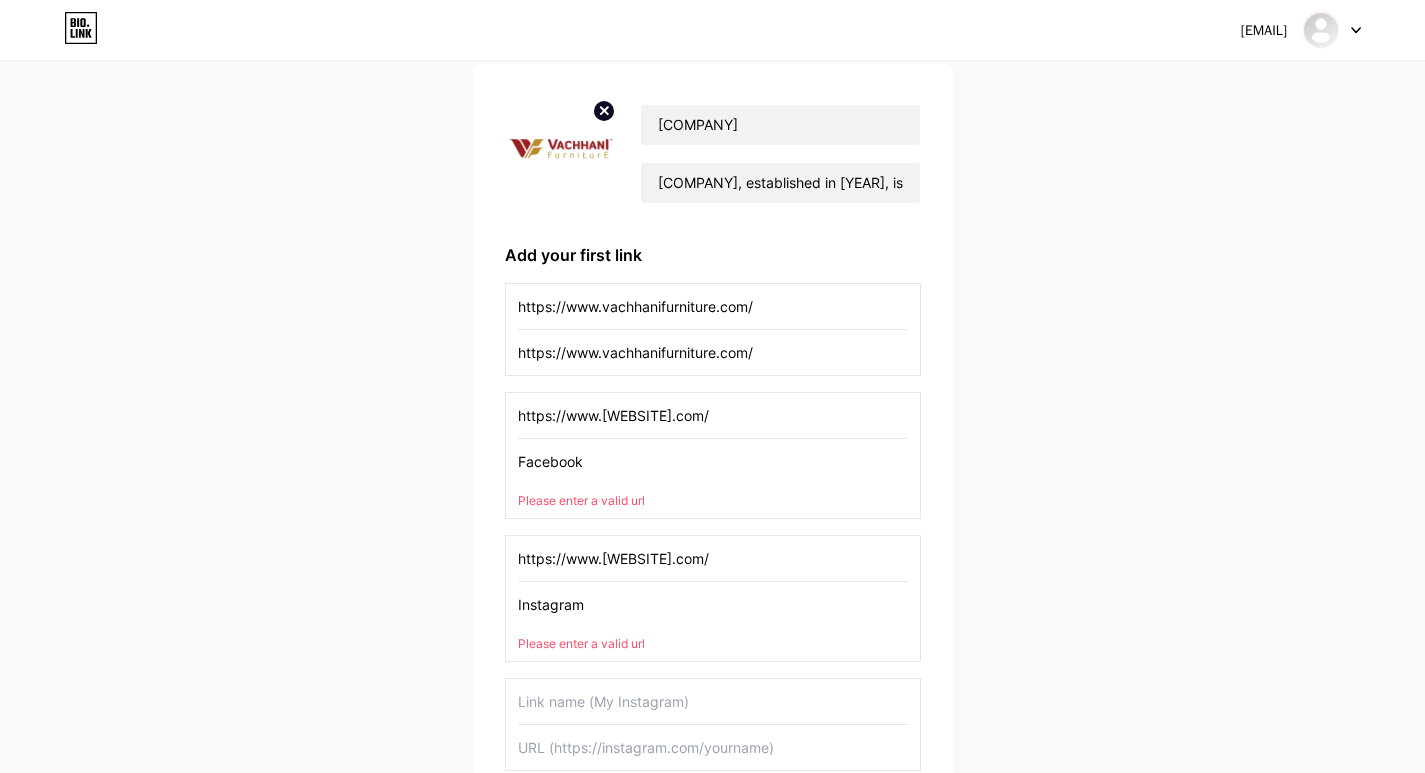 click on "https://www.vachhanifurniture.com/" at bounding box center [713, 306] 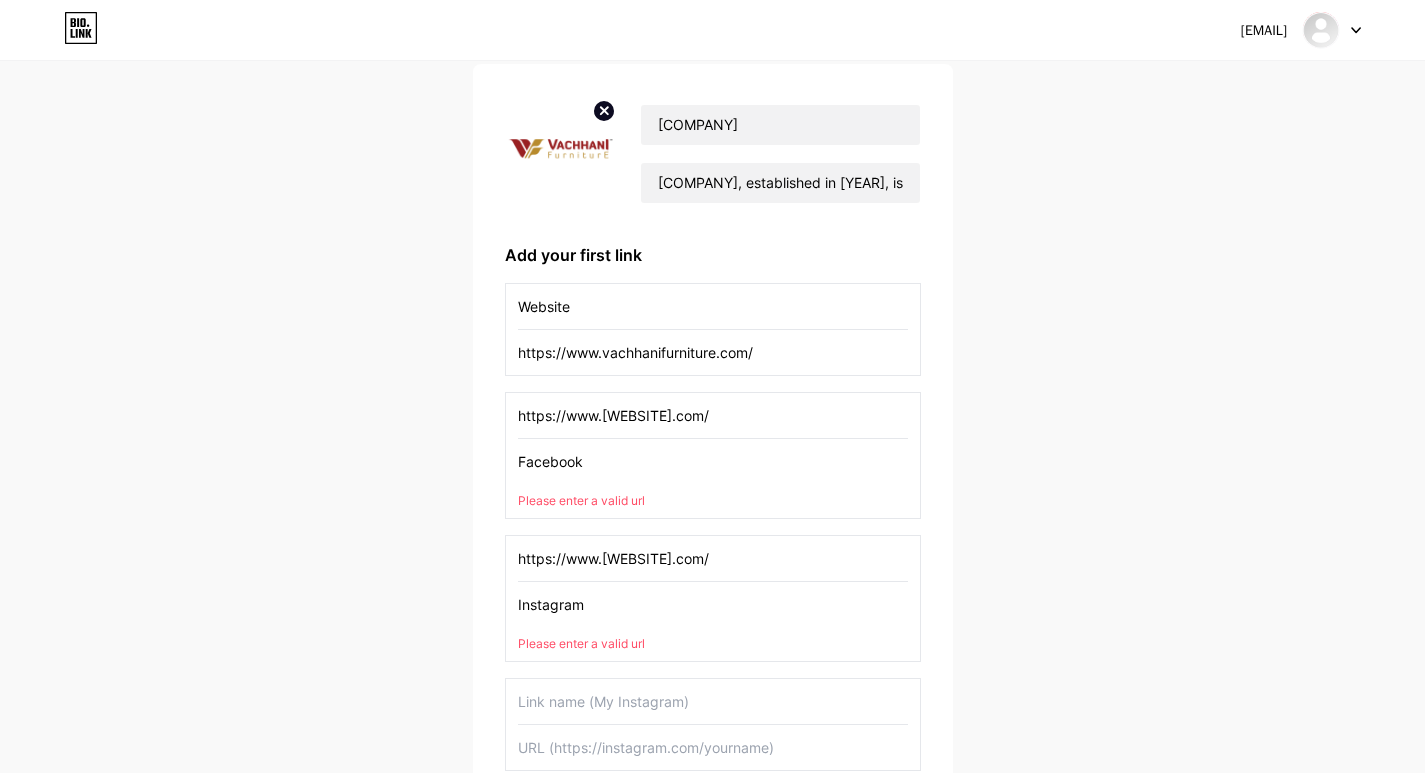 type on "Website" 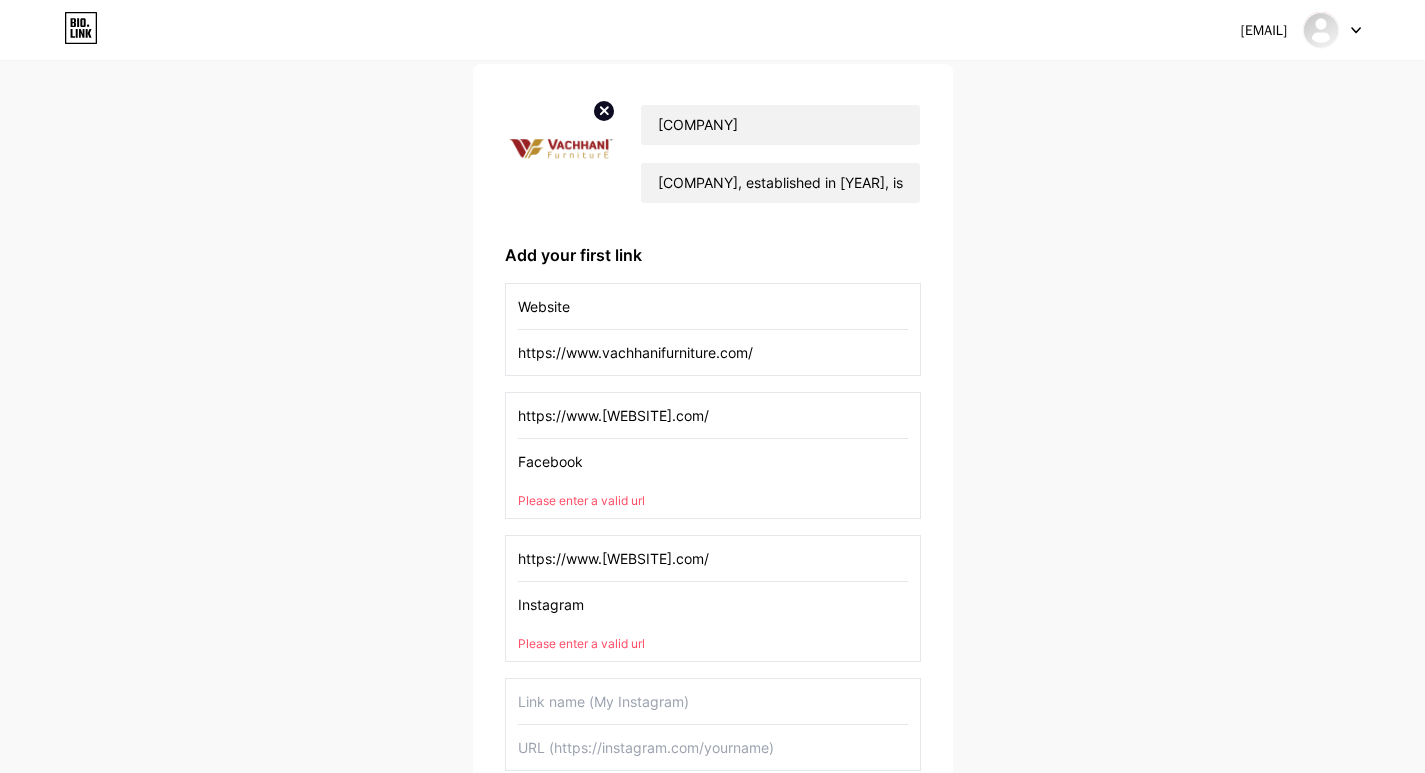 click on "https://www.[WEBSITE].com/" at bounding box center (713, 415) 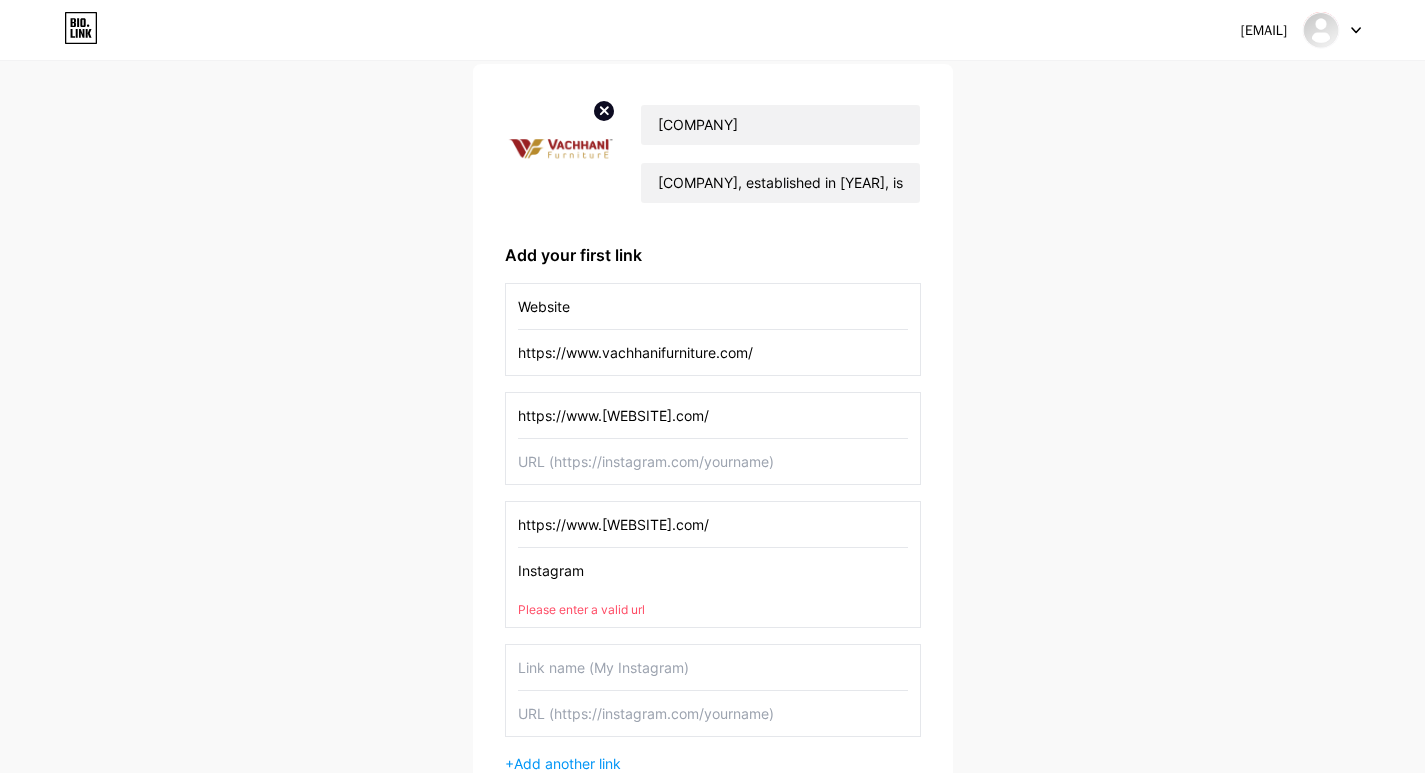 paste on "https://www.[WEBSITE].com/" 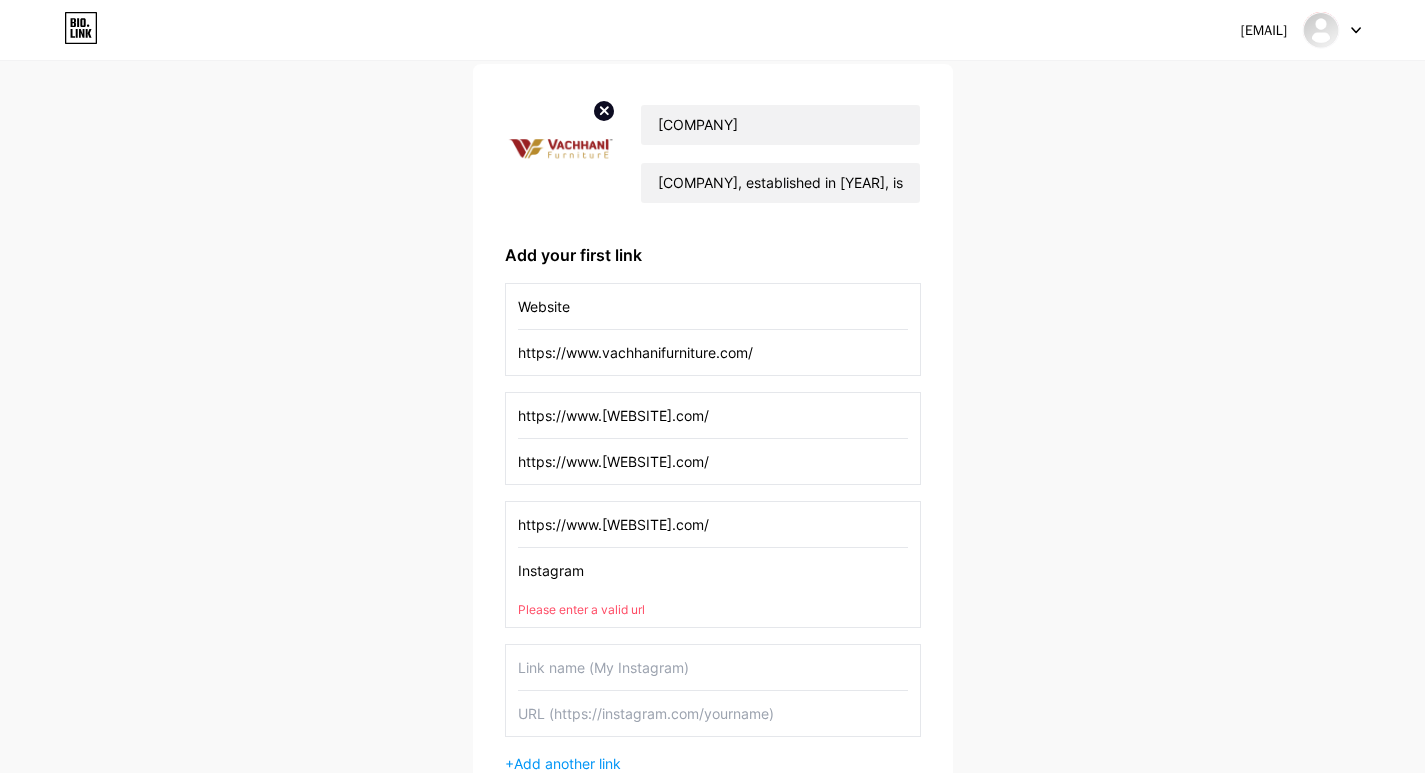 type on "https://www.[WEBSITE].com/" 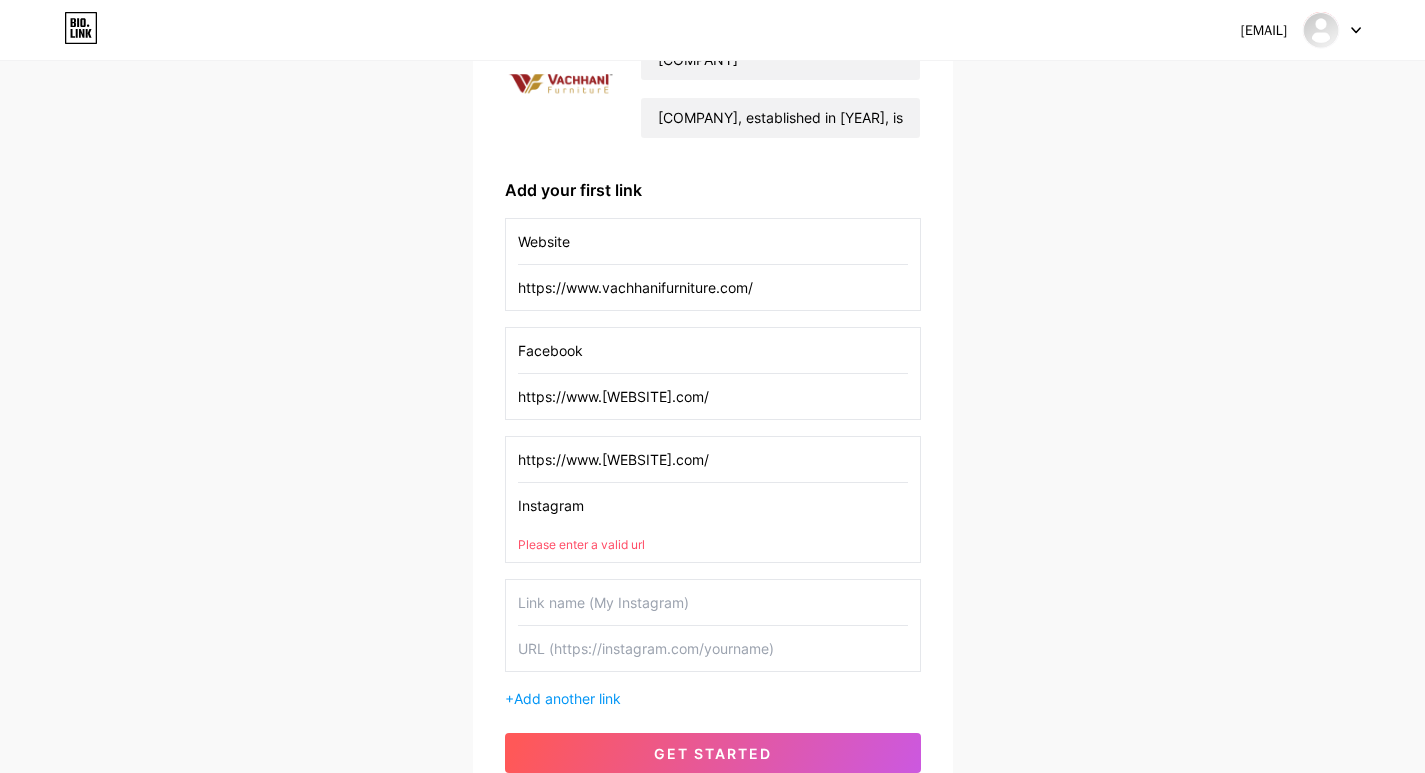 scroll, scrollTop: 240, scrollLeft: 0, axis: vertical 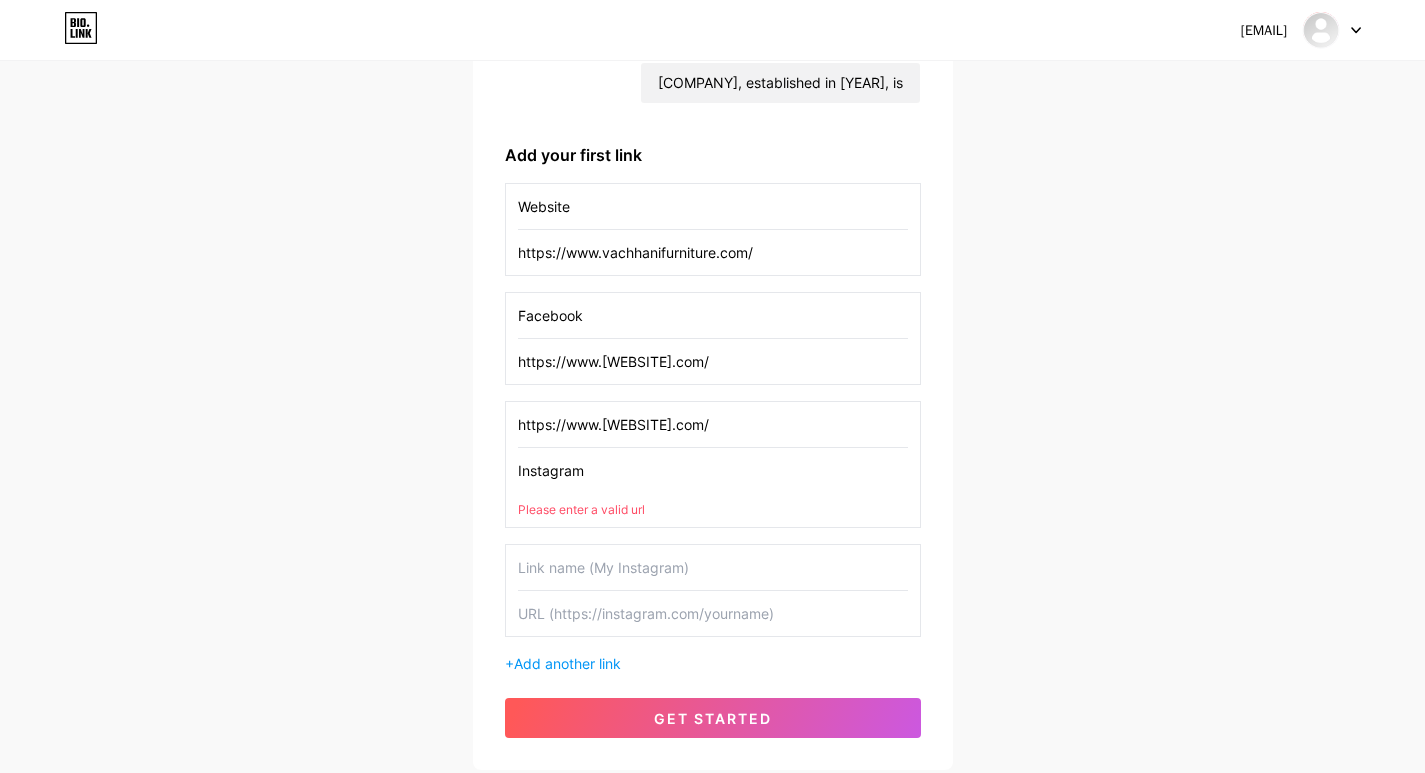 type on "Facebook" 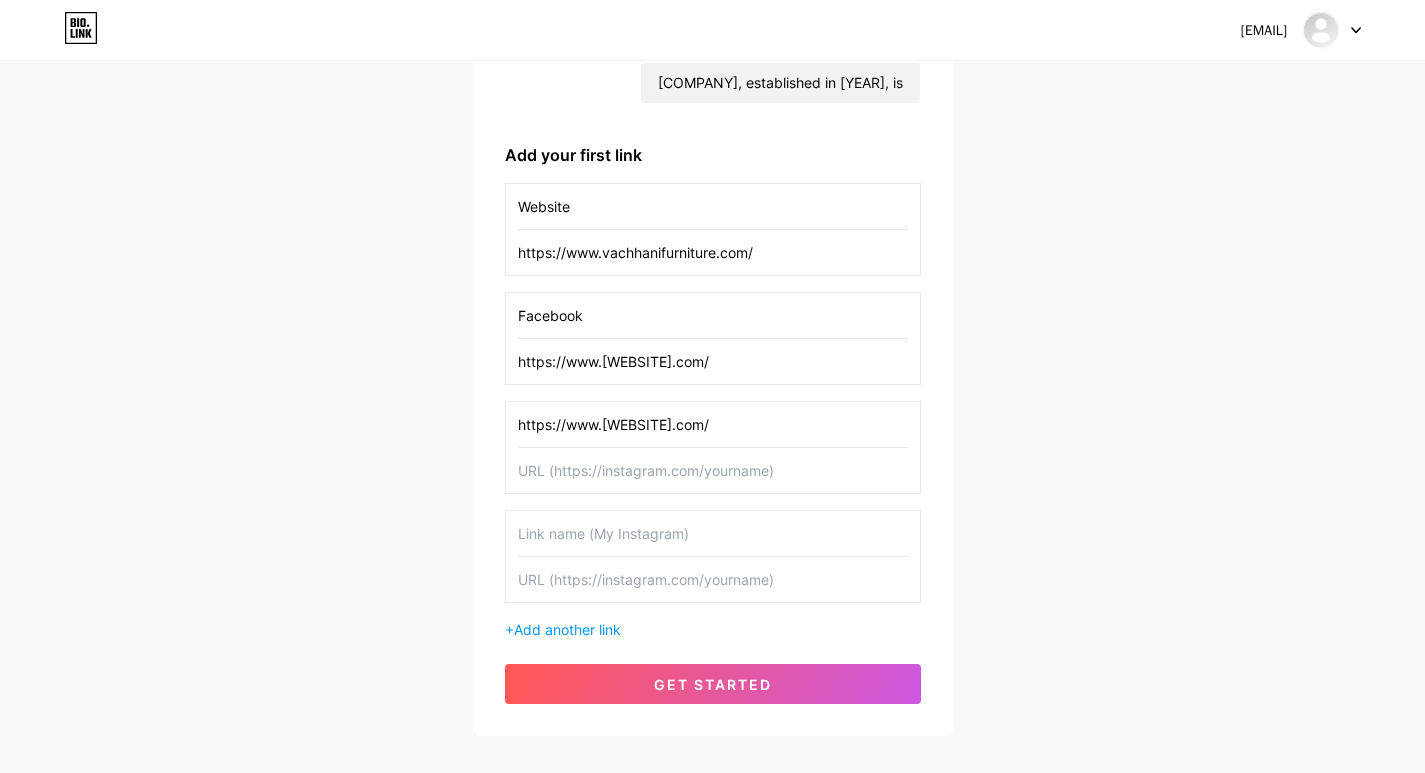click on "https://www.[WEBSITE].com/" at bounding box center (713, 424) 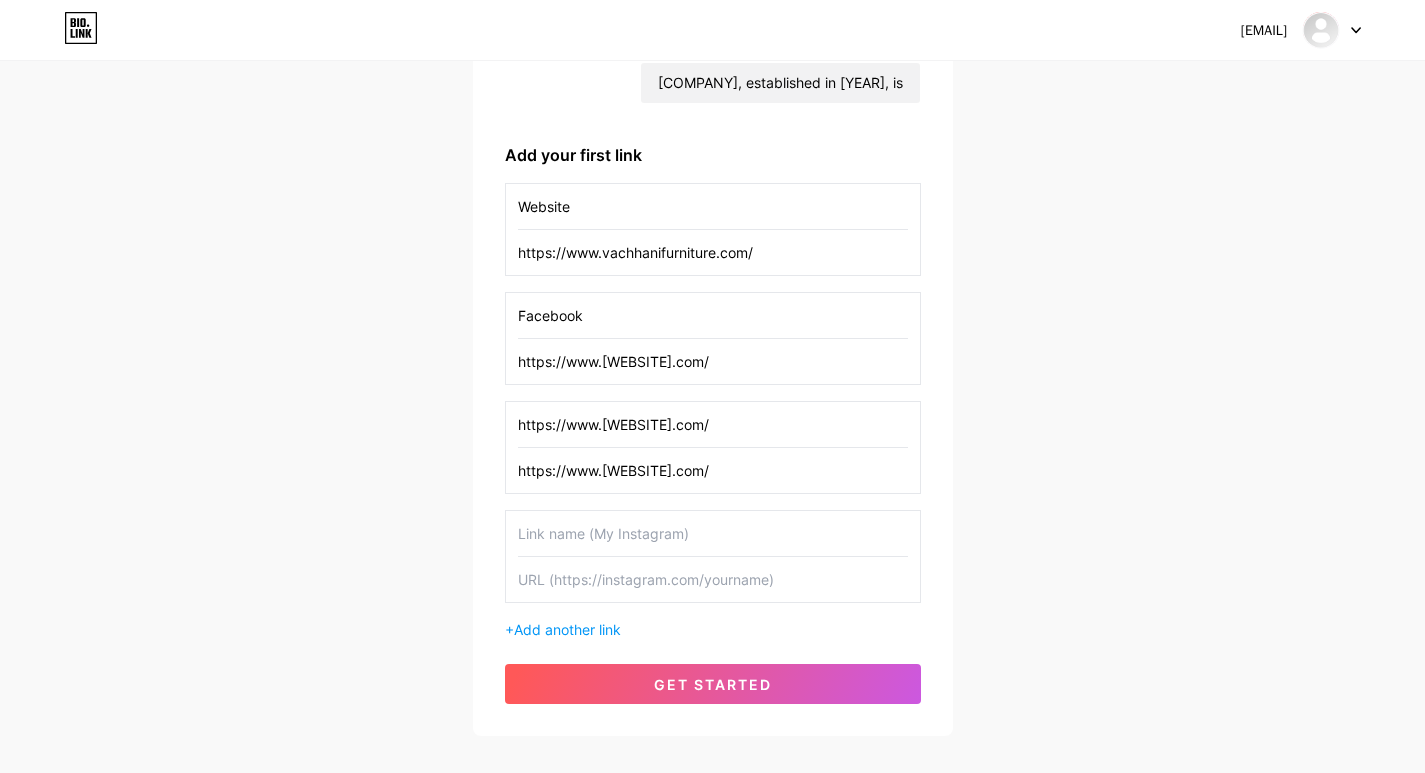 type on "https://www.[WEBSITE].com/" 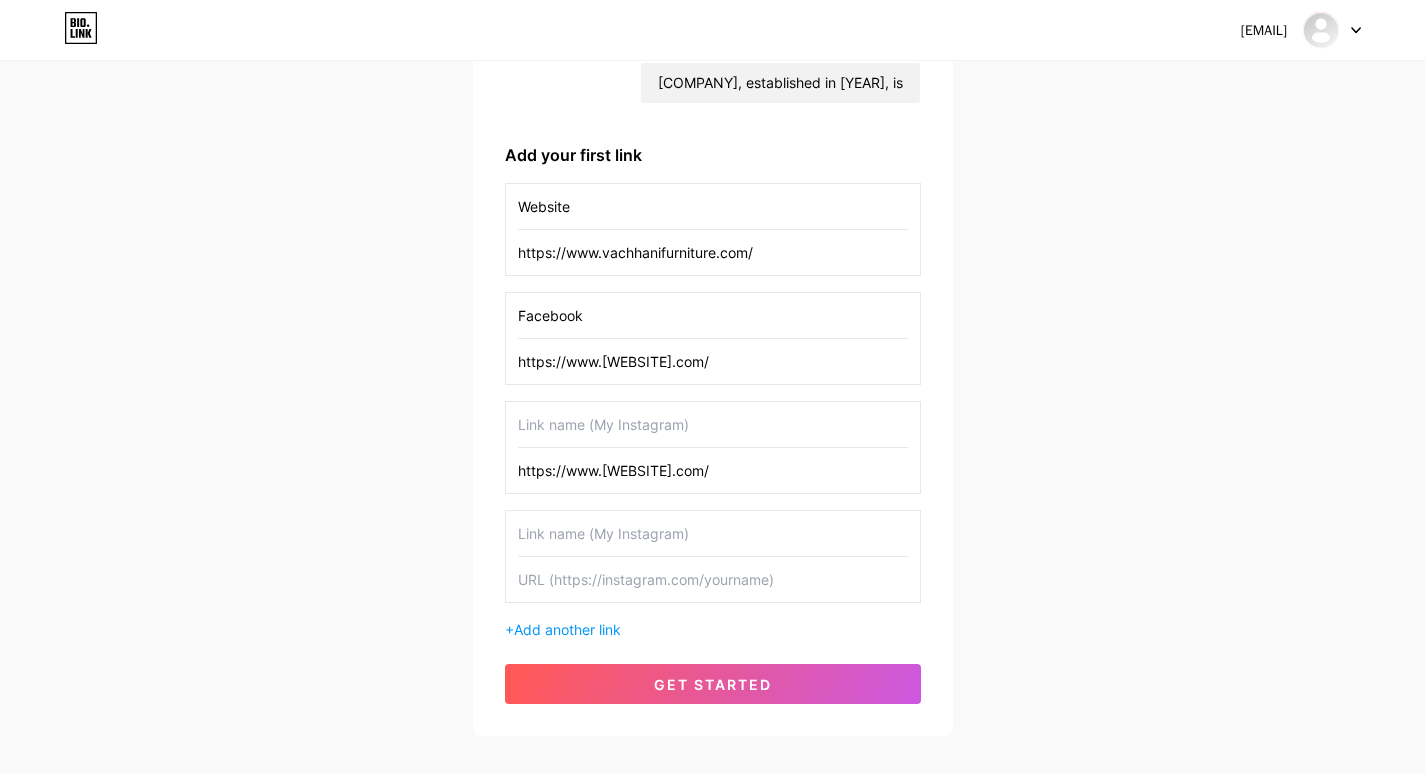 type on "i" 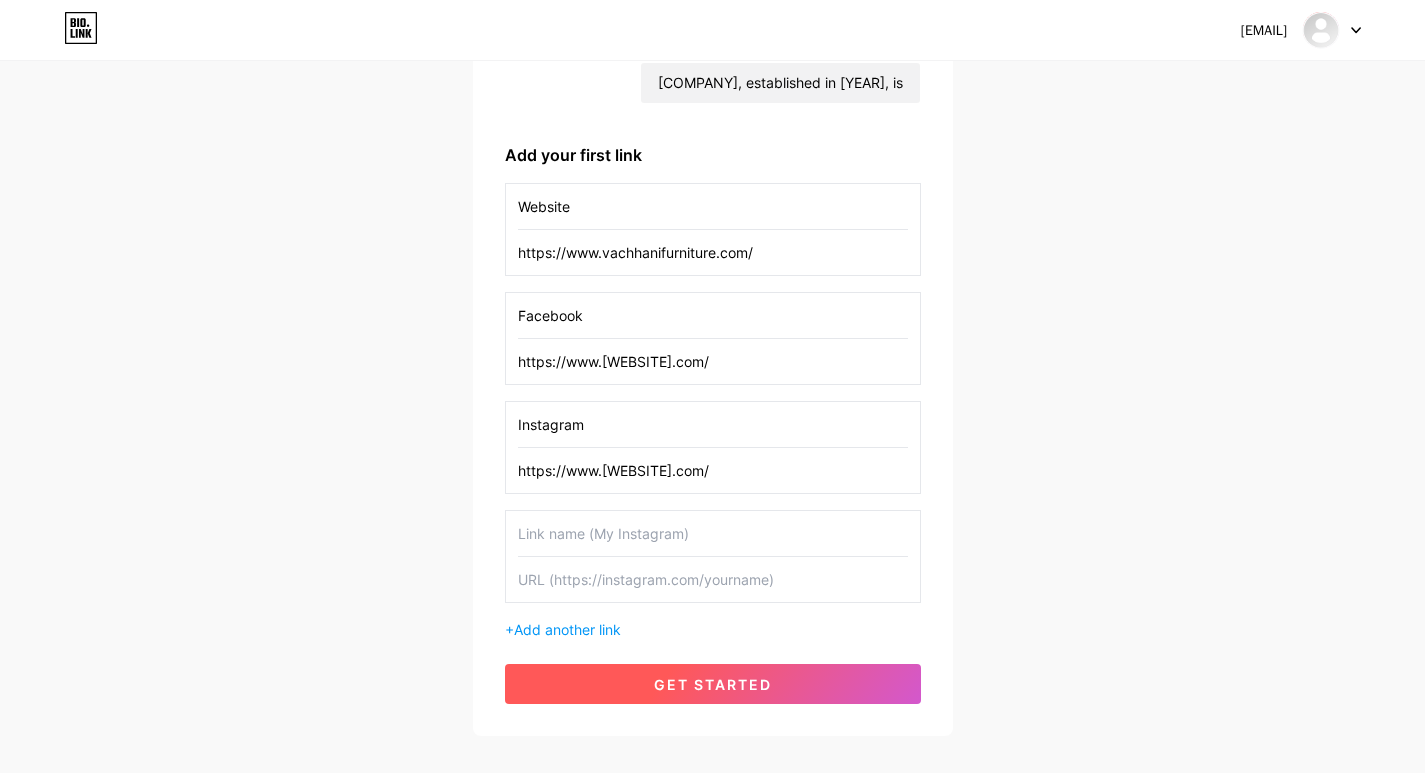 type on "Instagram" 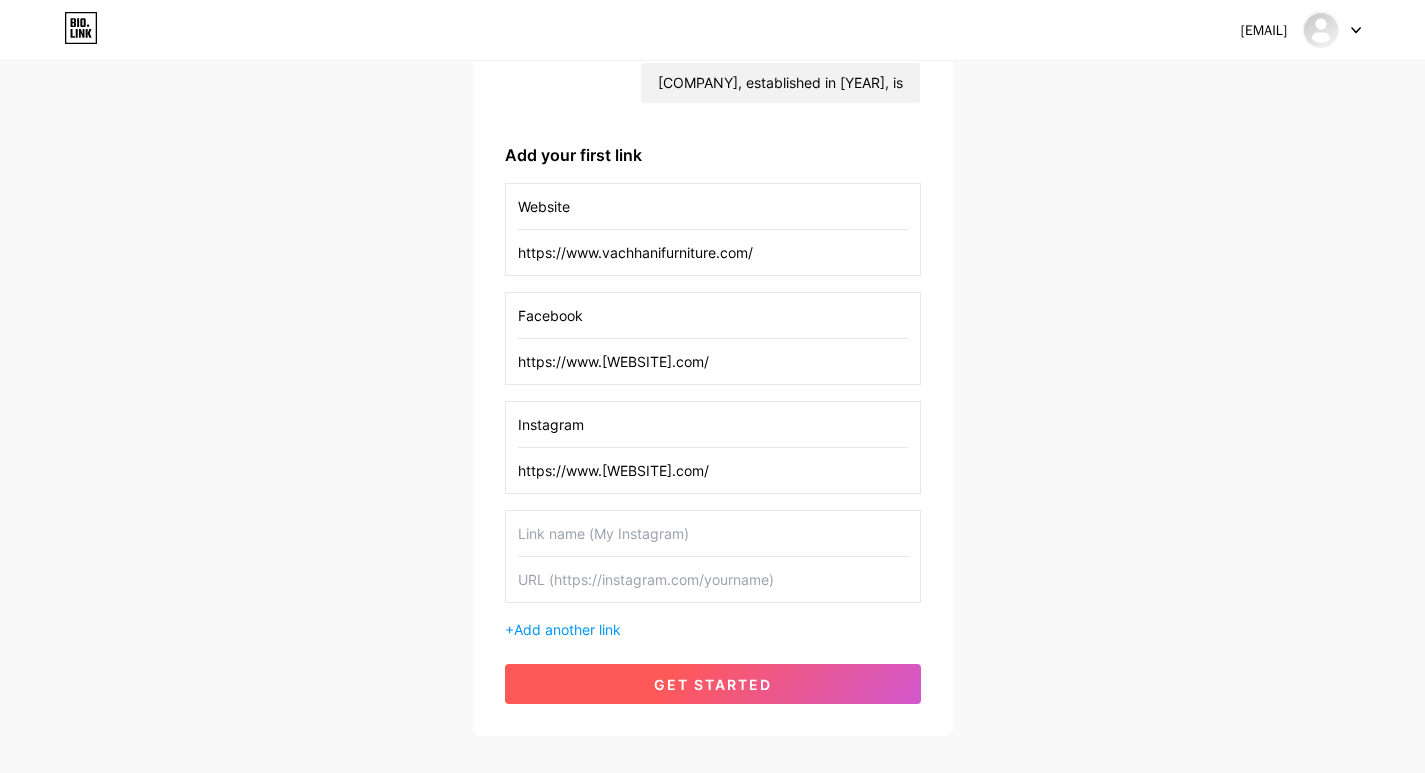 click on "get started" at bounding box center [713, 684] 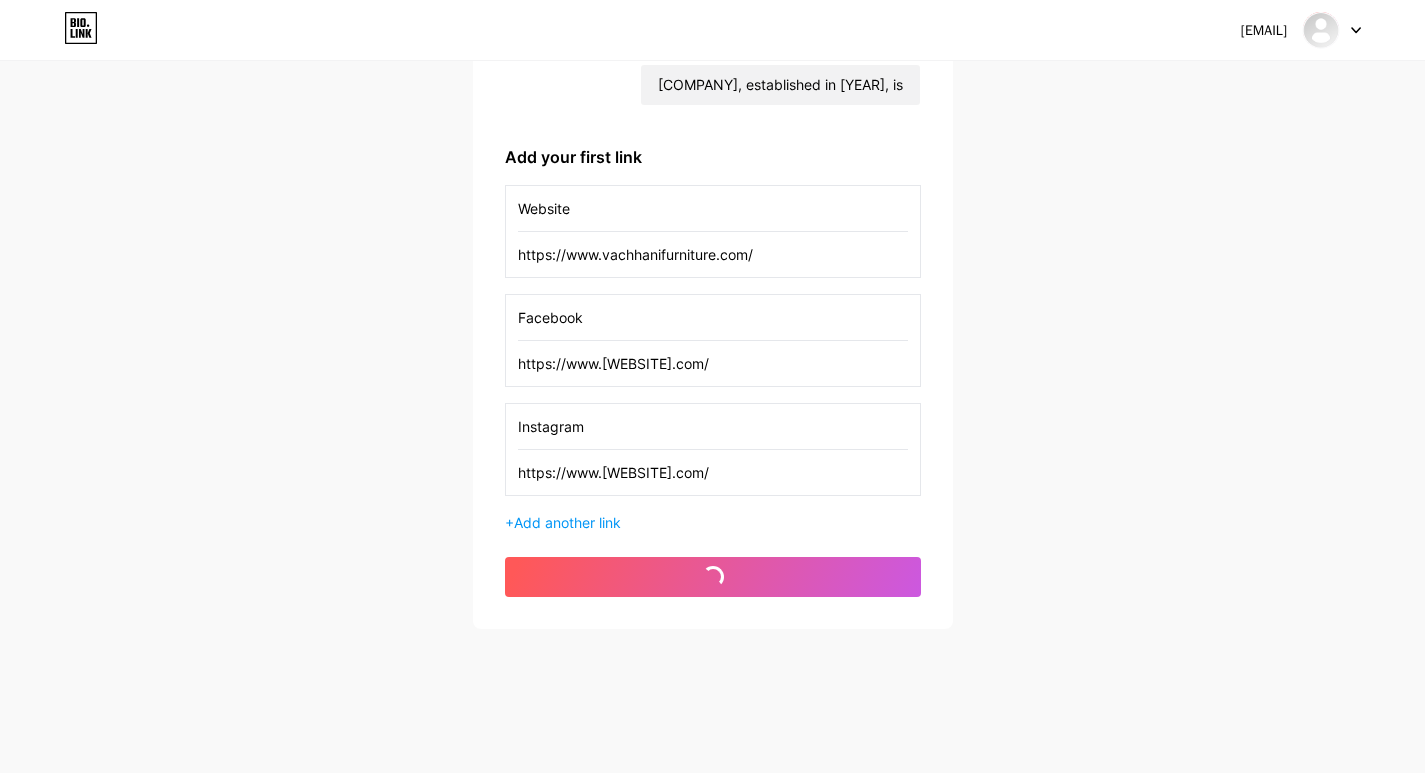scroll, scrollTop: 0, scrollLeft: 0, axis: both 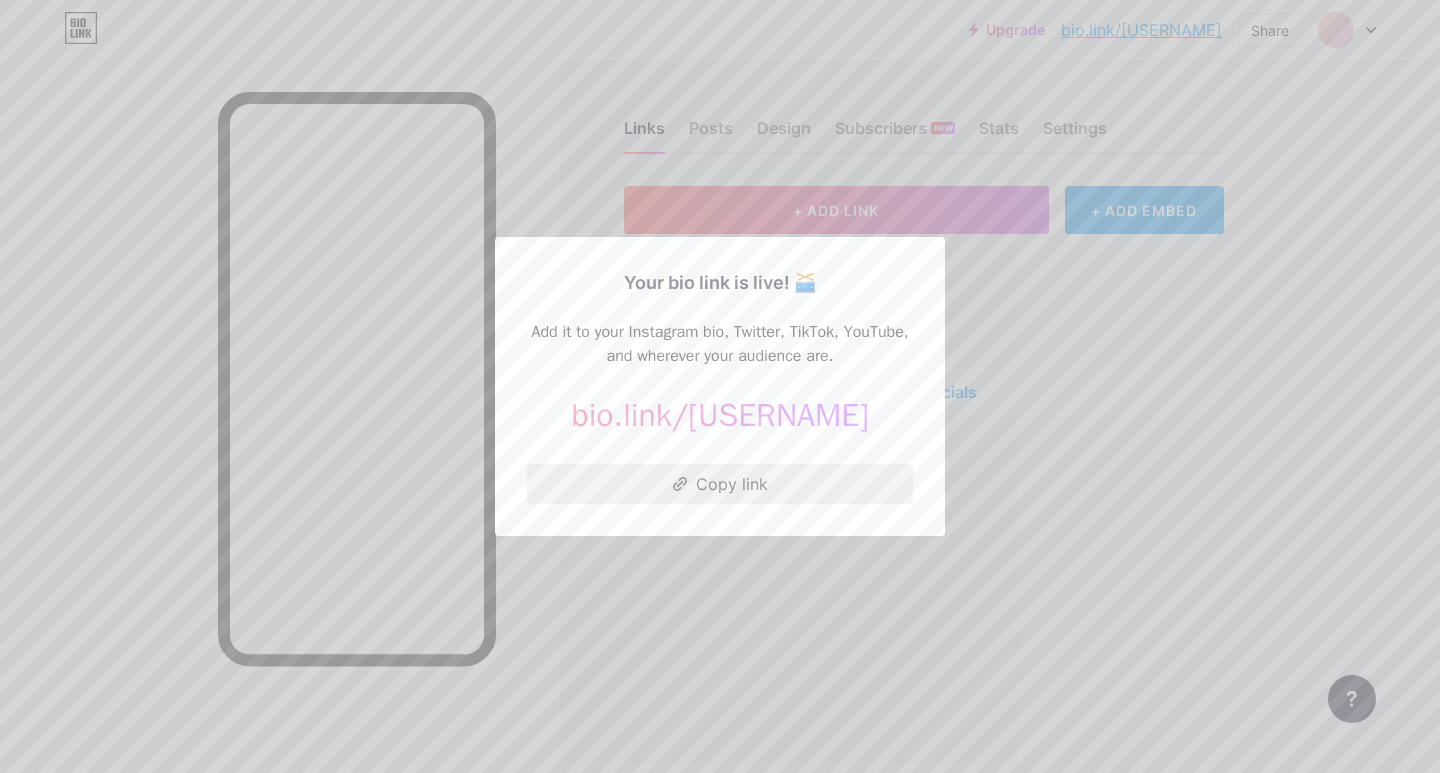 click on "Copy link" at bounding box center [720, 484] 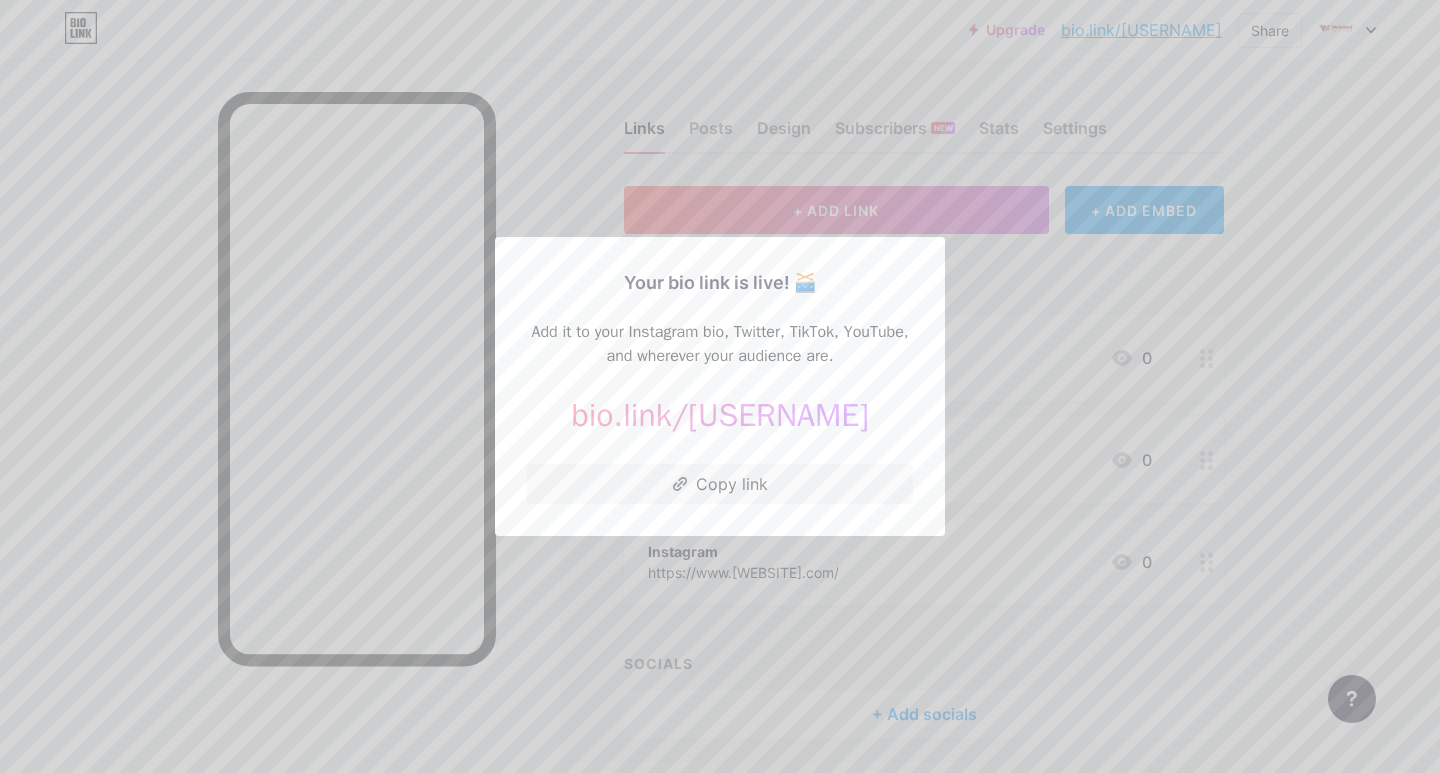 click at bounding box center (720, 386) 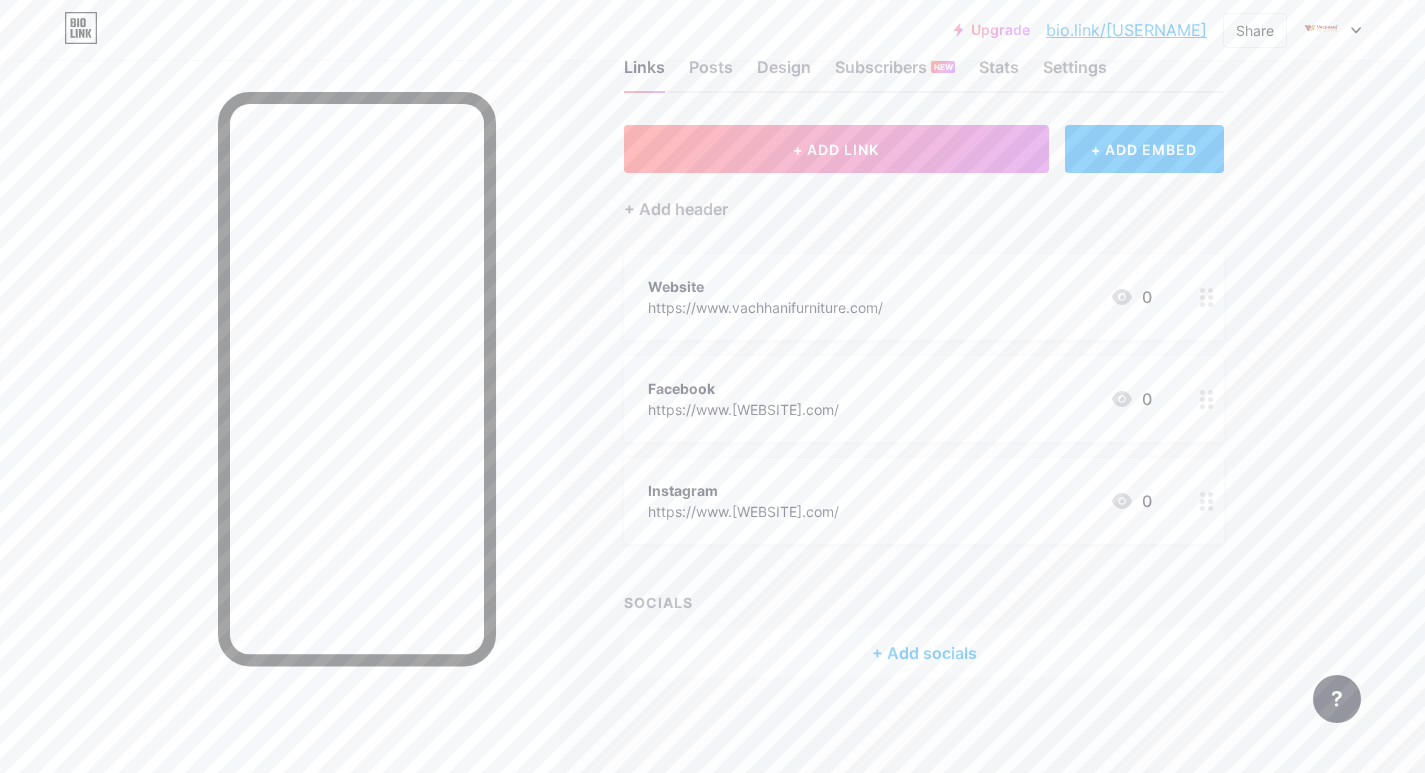 scroll, scrollTop: 64, scrollLeft: 0, axis: vertical 